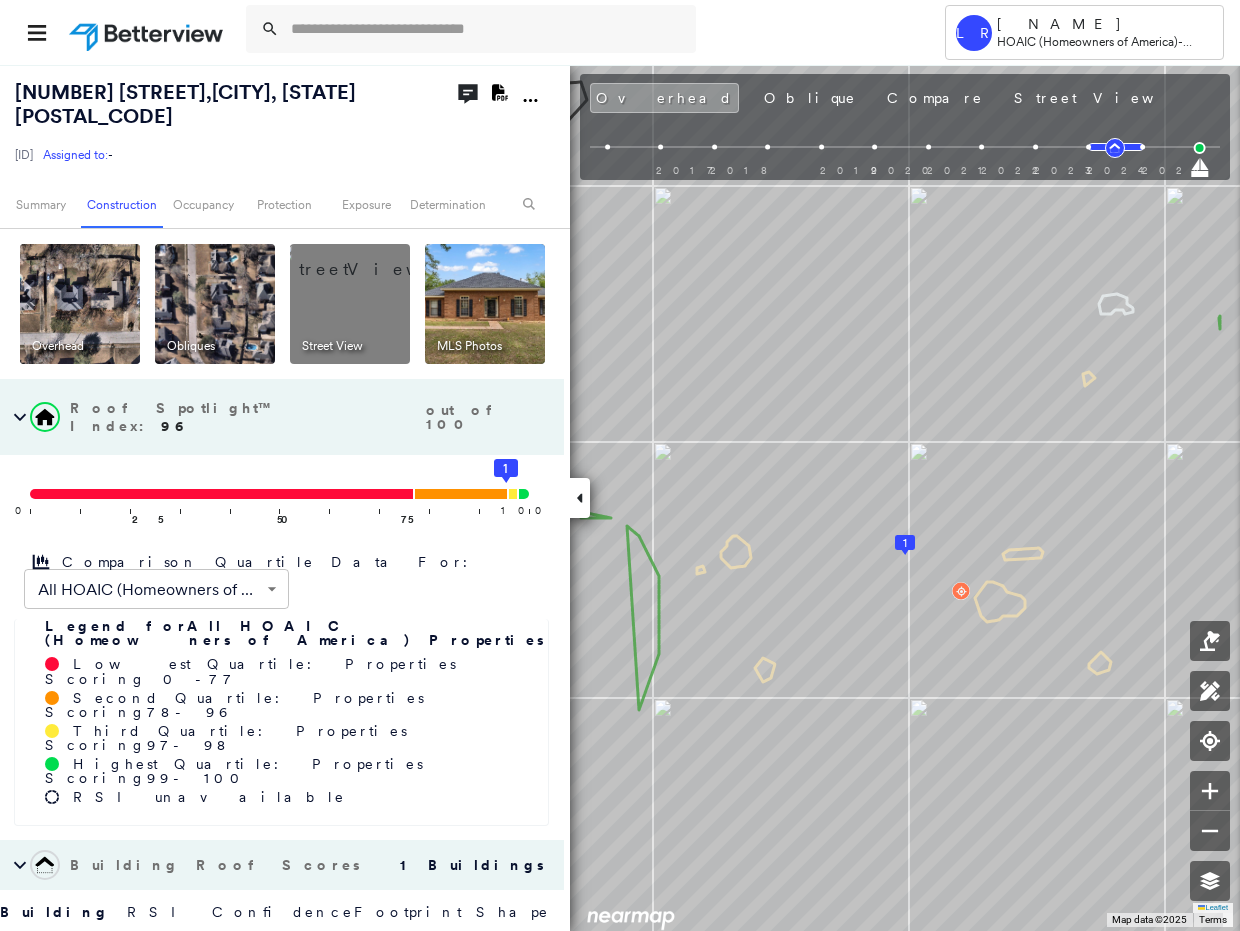 scroll, scrollTop: 0, scrollLeft: 0, axis: both 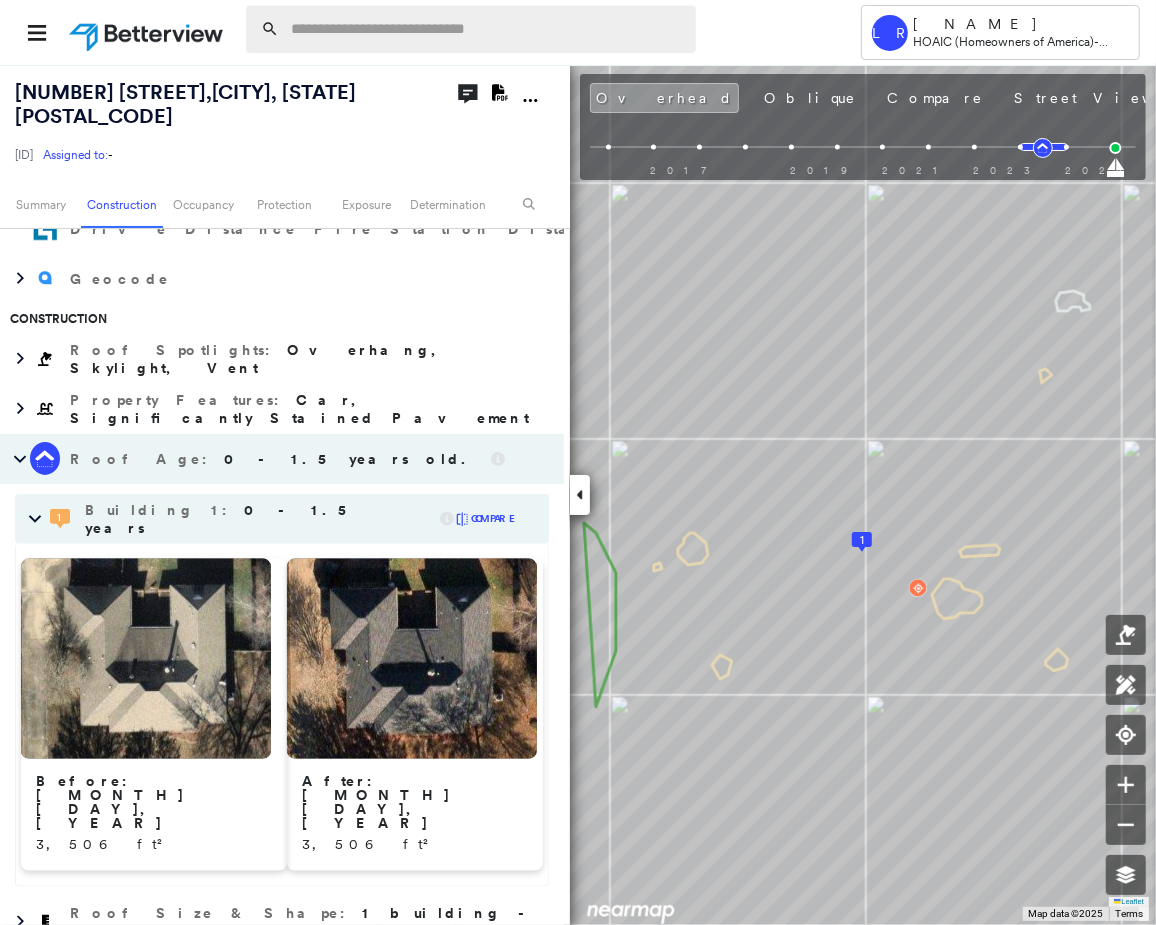 click at bounding box center [487, 29] 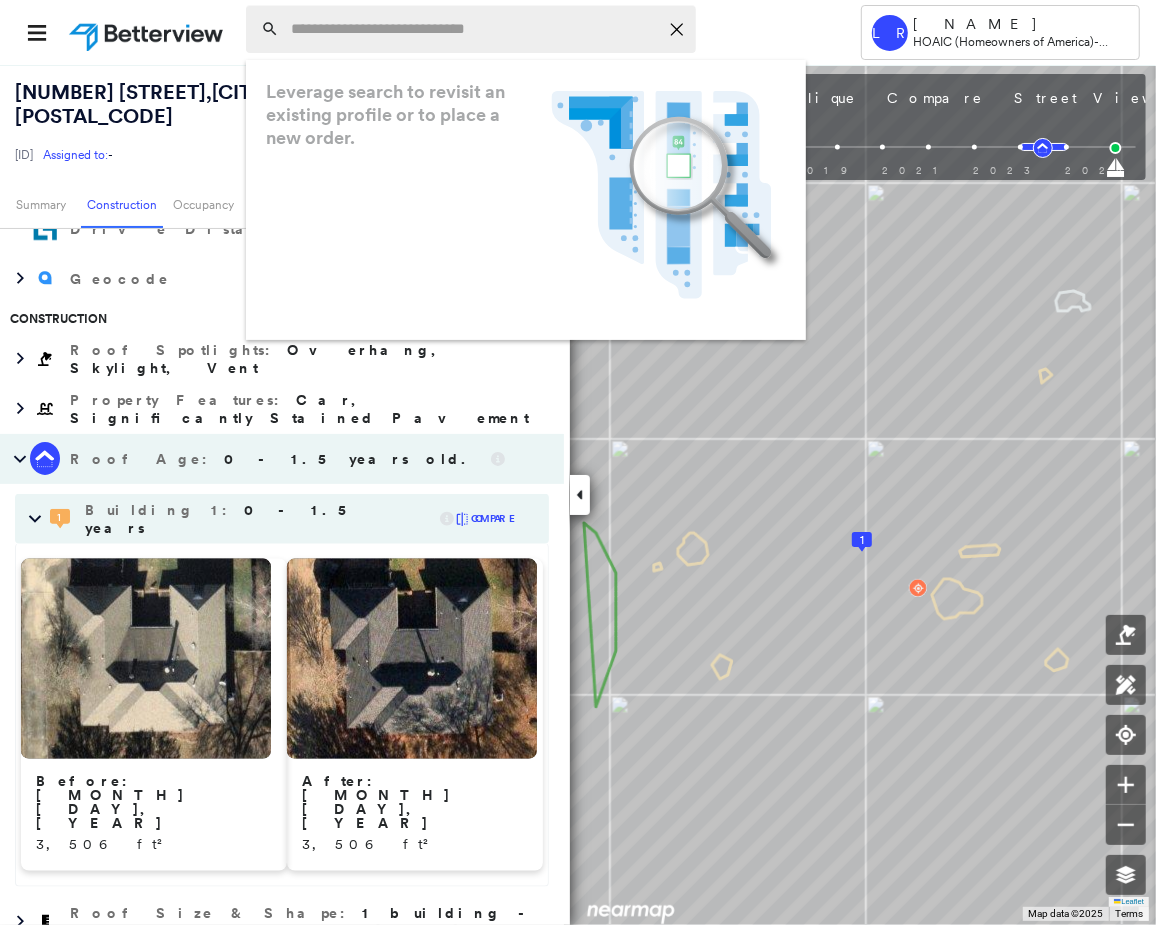 paste on "**********" 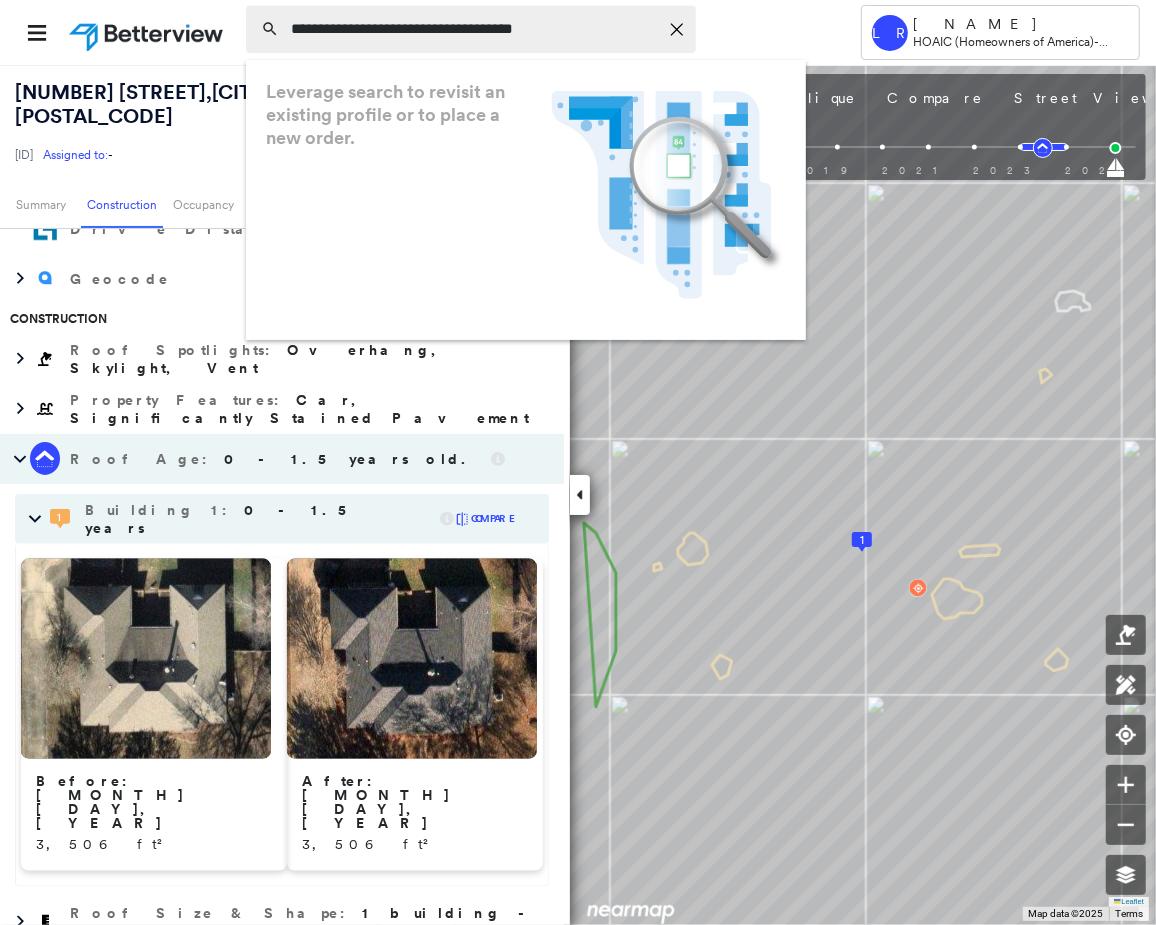 click on "**********" at bounding box center (474, 29) 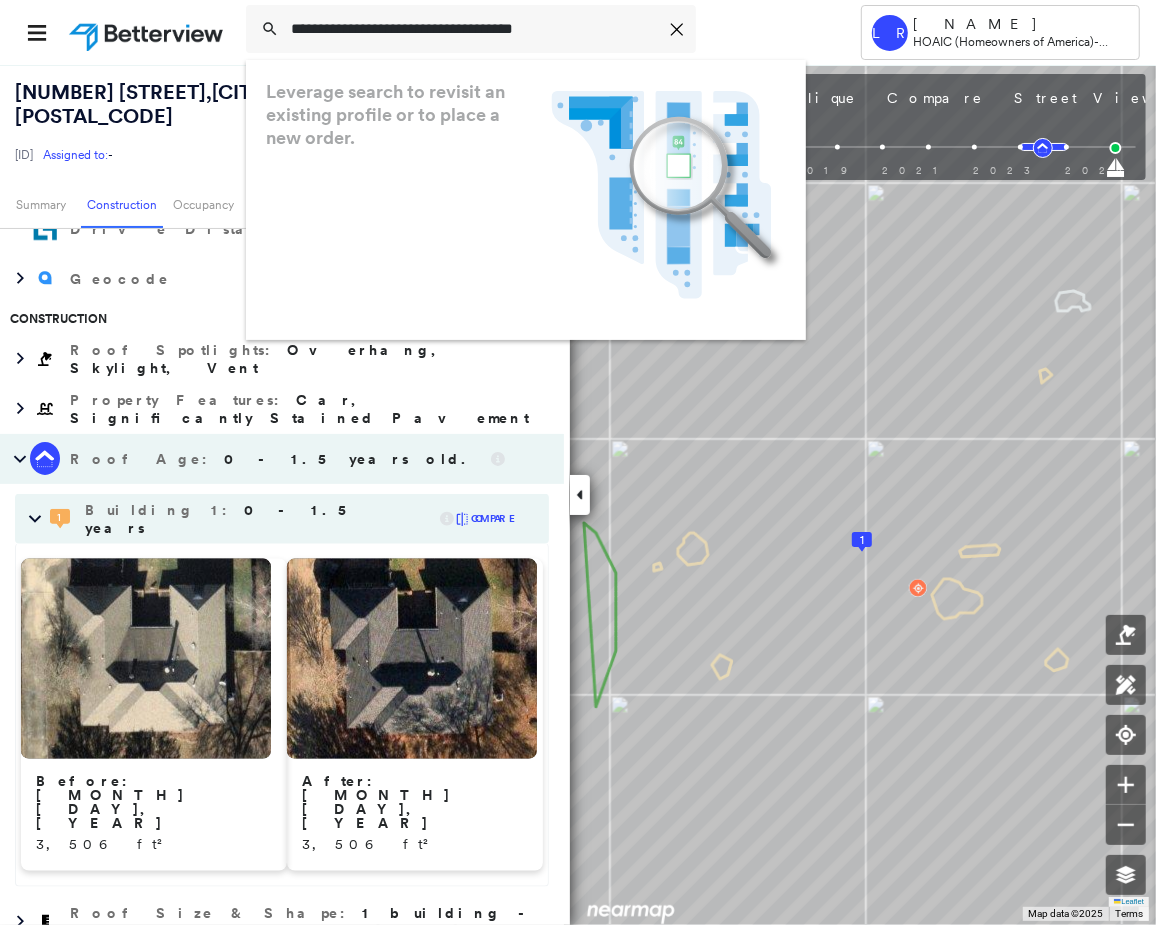 type on "**********" 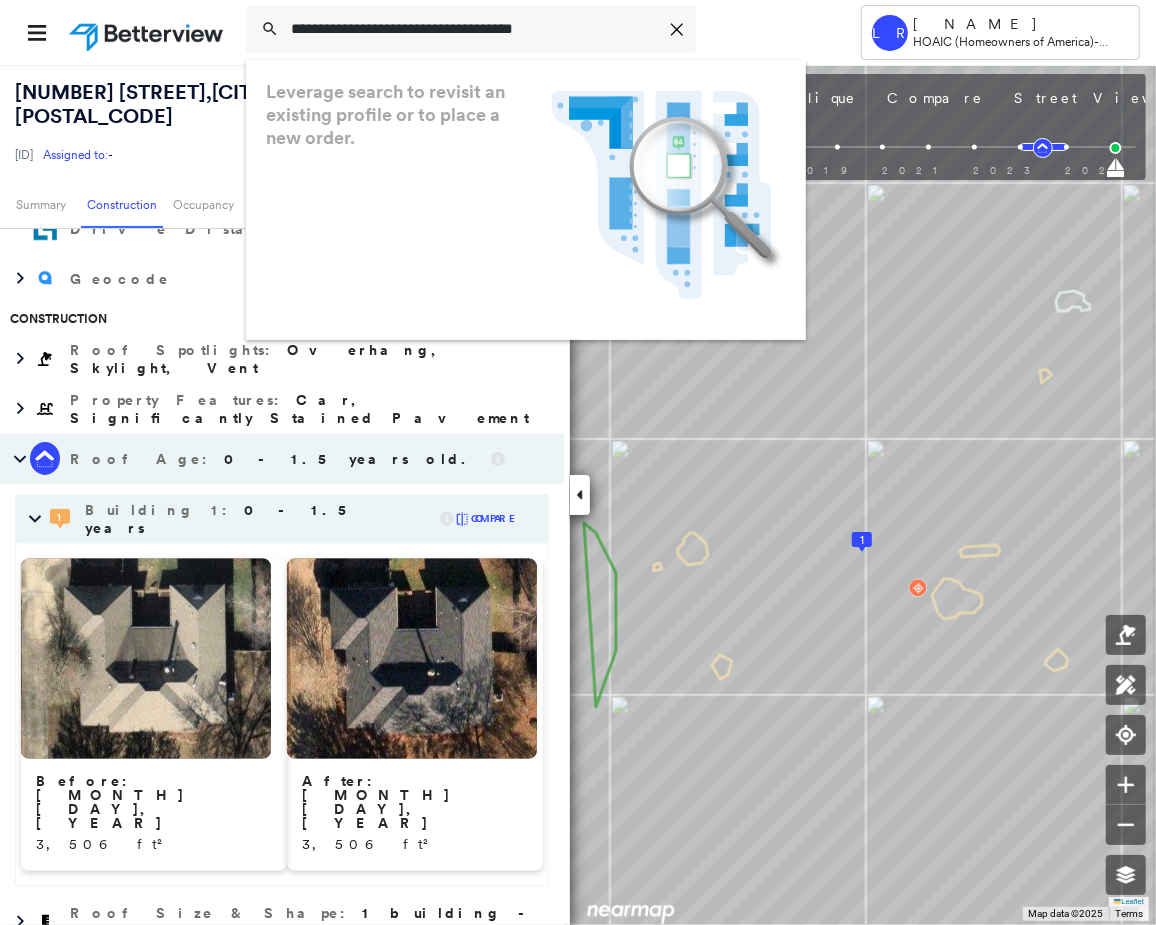 click at bounding box center [148, 32] 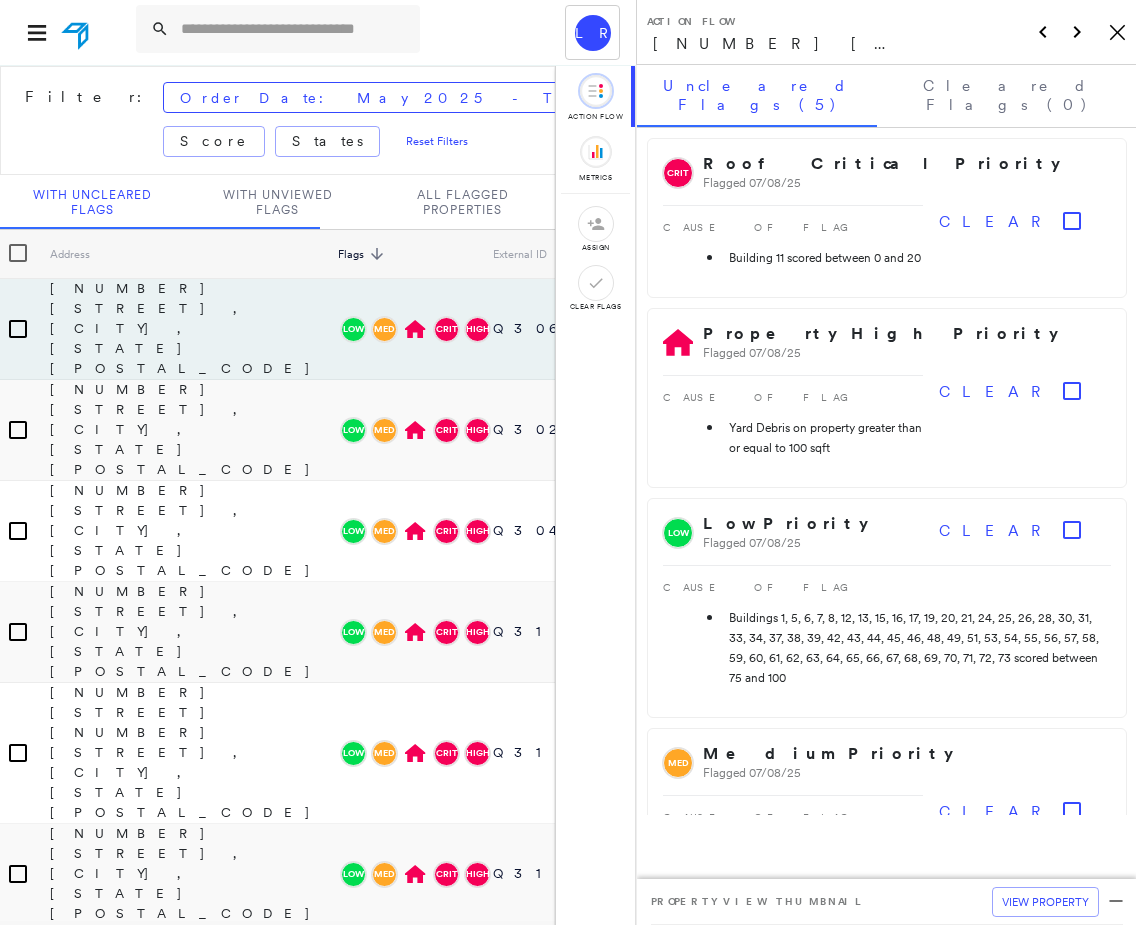 click on "[NAME] HOAIC (Homeowners of America)  -   Personal Lines" at bounding box center [592, 32] 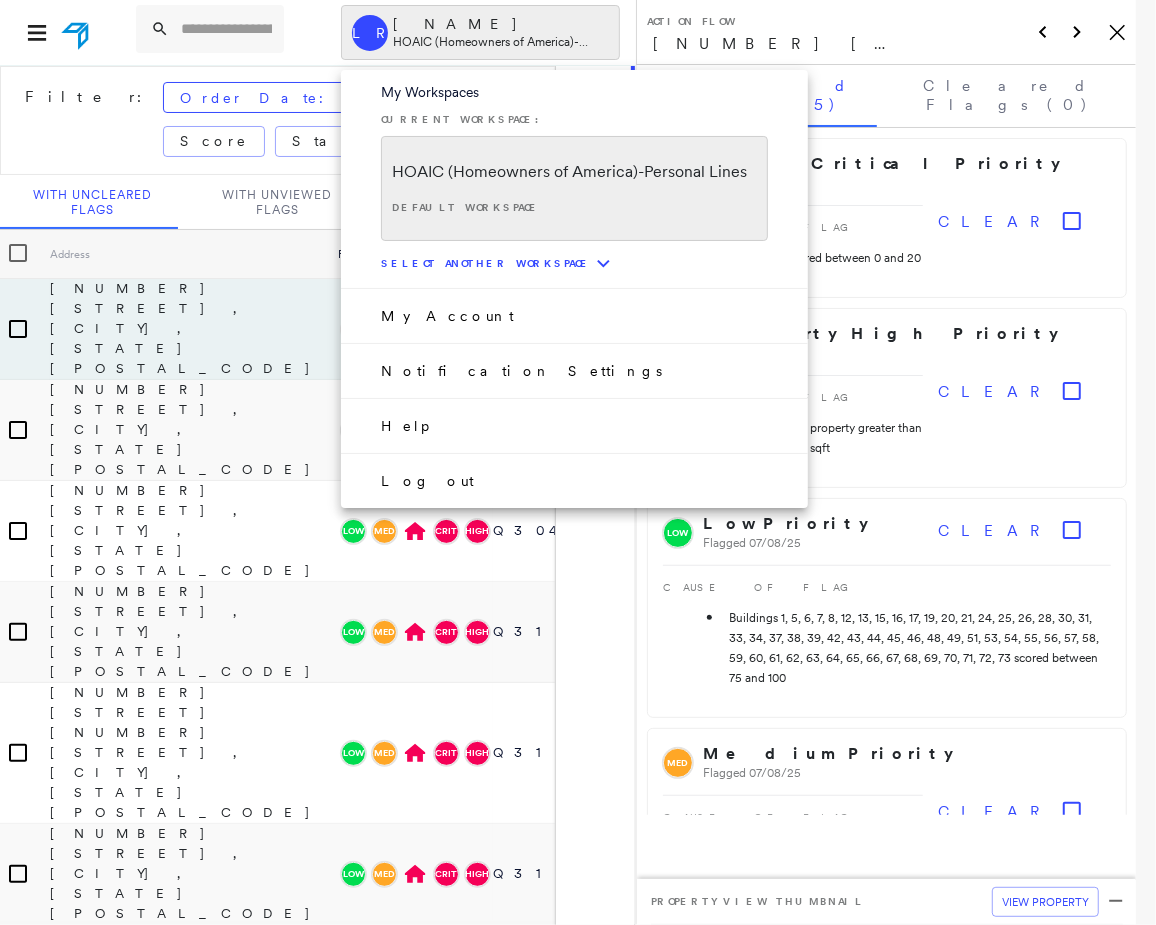 drag, startPoint x: 386, startPoint y: 35, endPoint x: 221, endPoint y: 41, distance: 165.10905 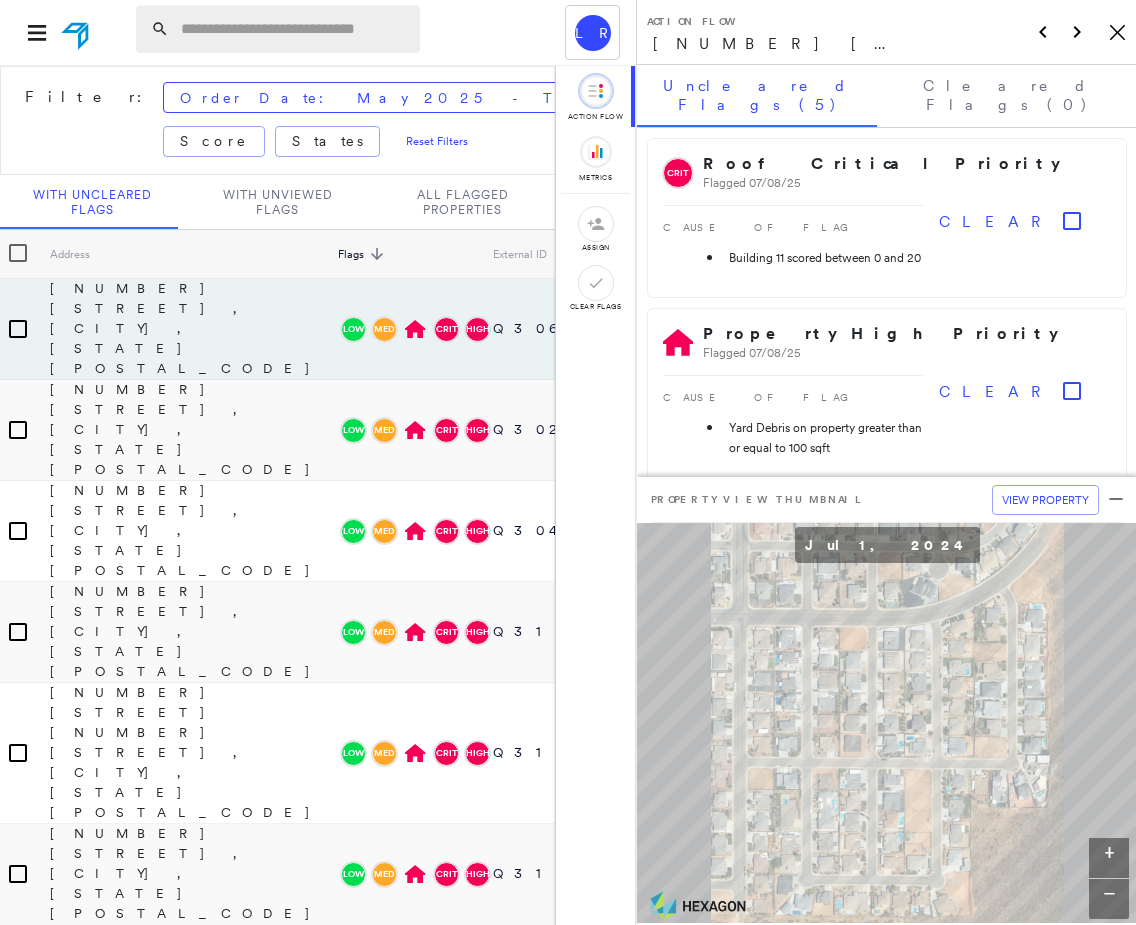 click at bounding box center (294, 29) 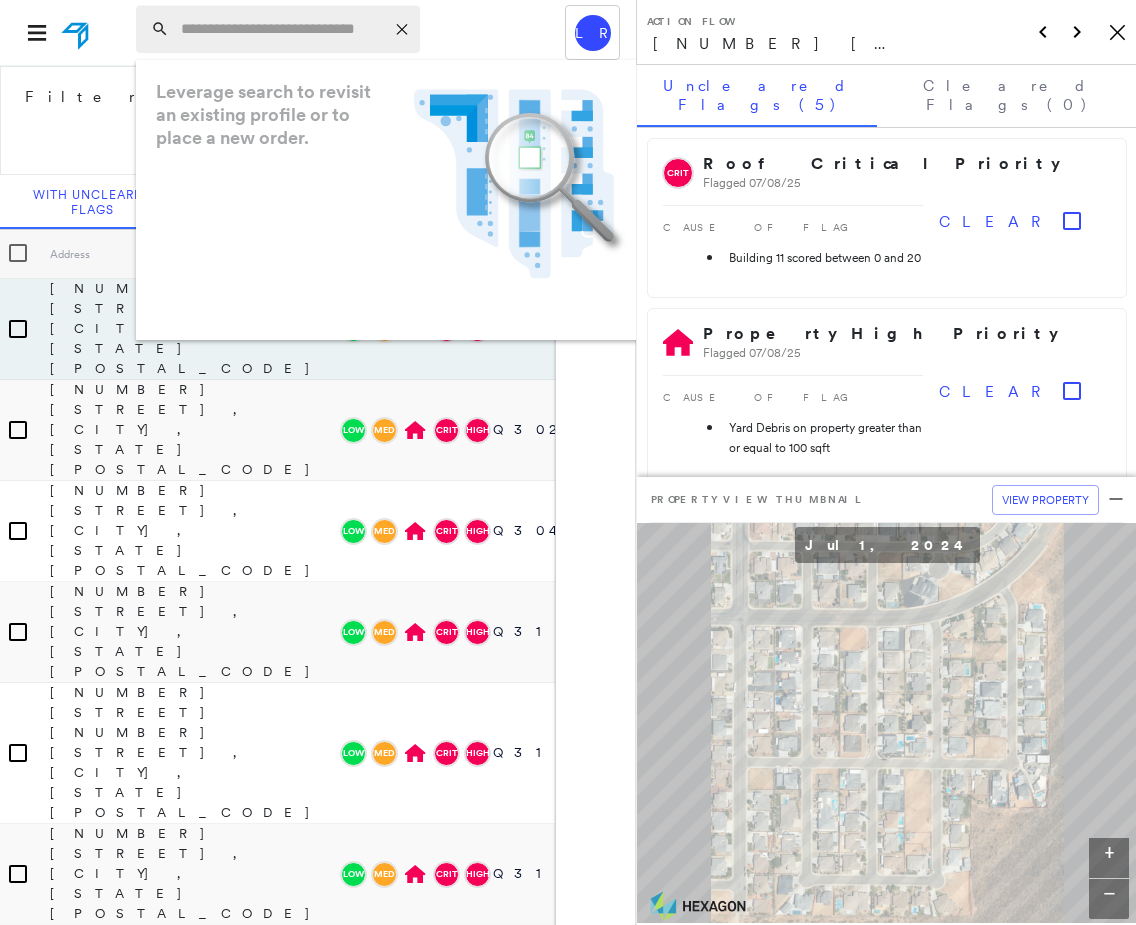 paste on "**********" 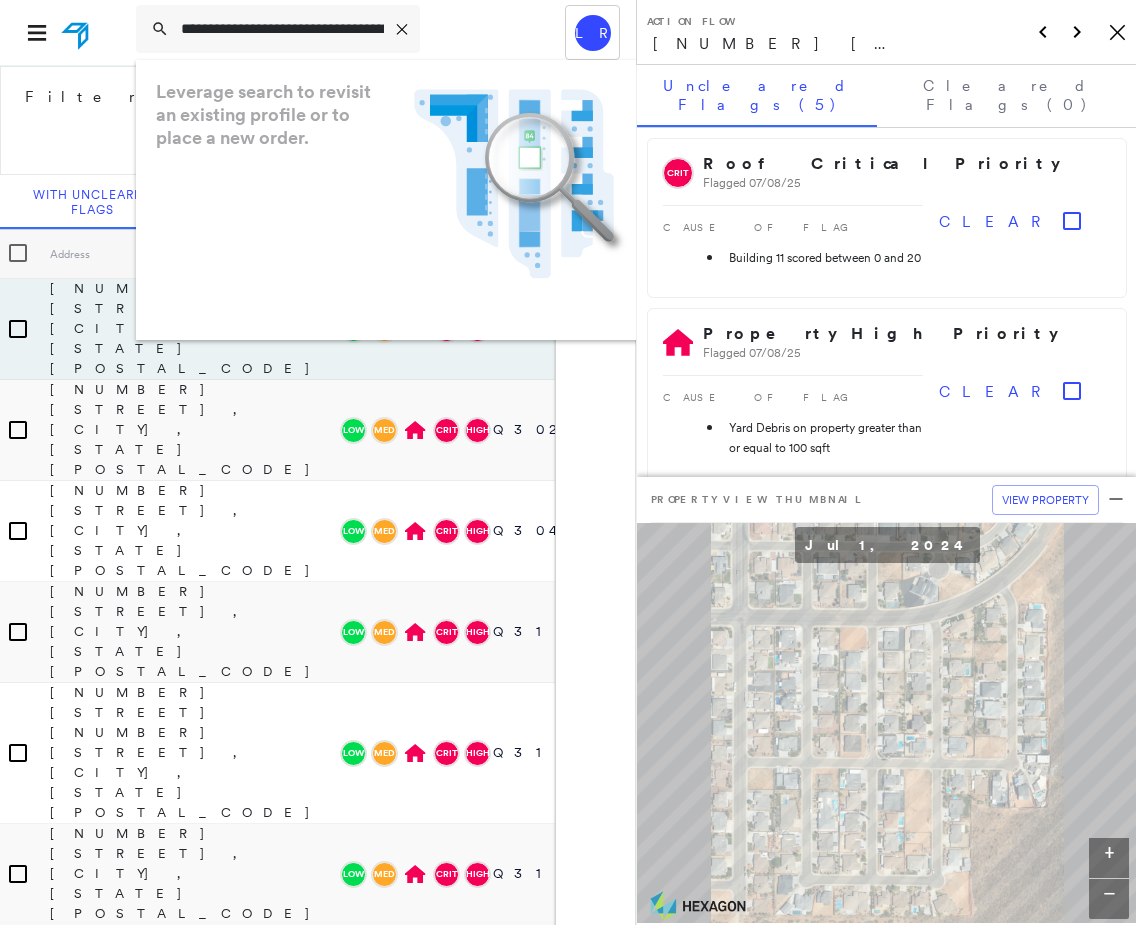 scroll, scrollTop: 0, scrollLeft: 244, axis: horizontal 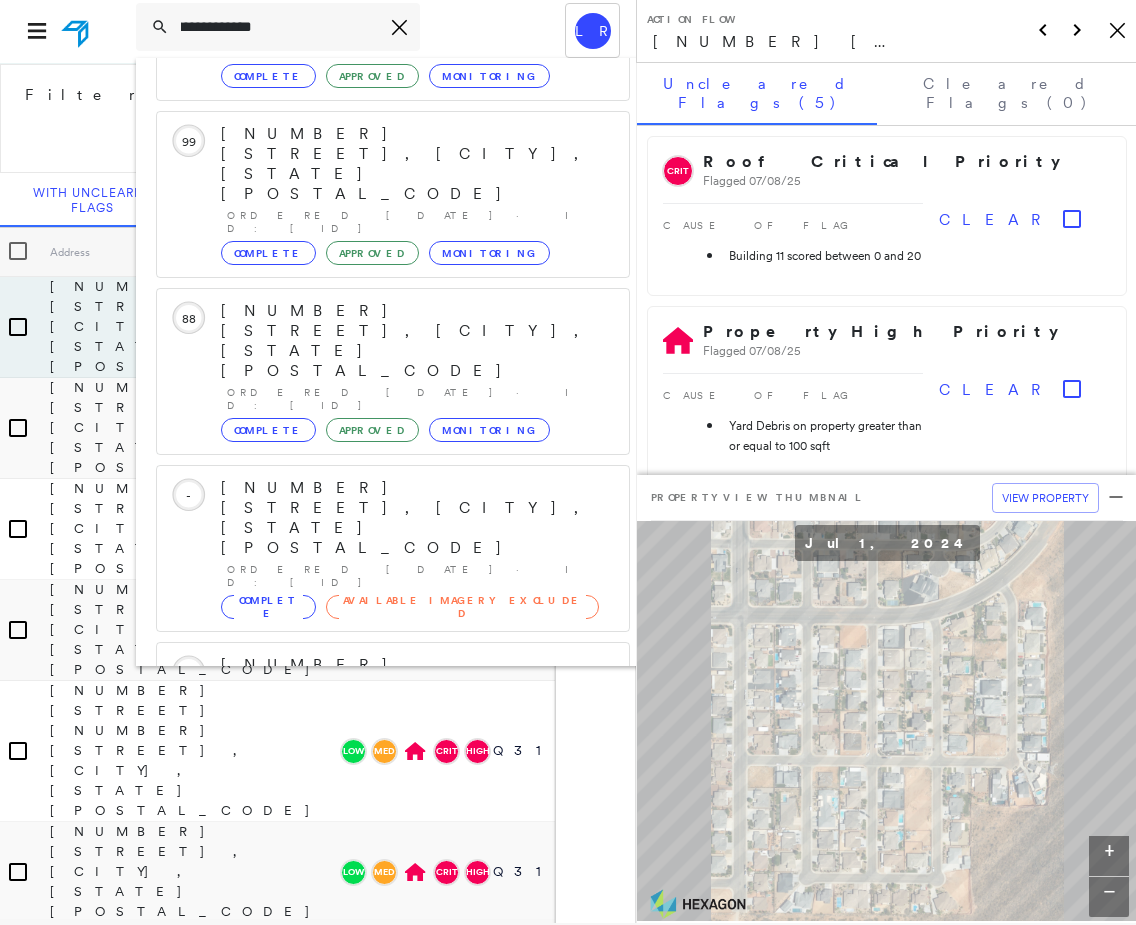 type on "**********" 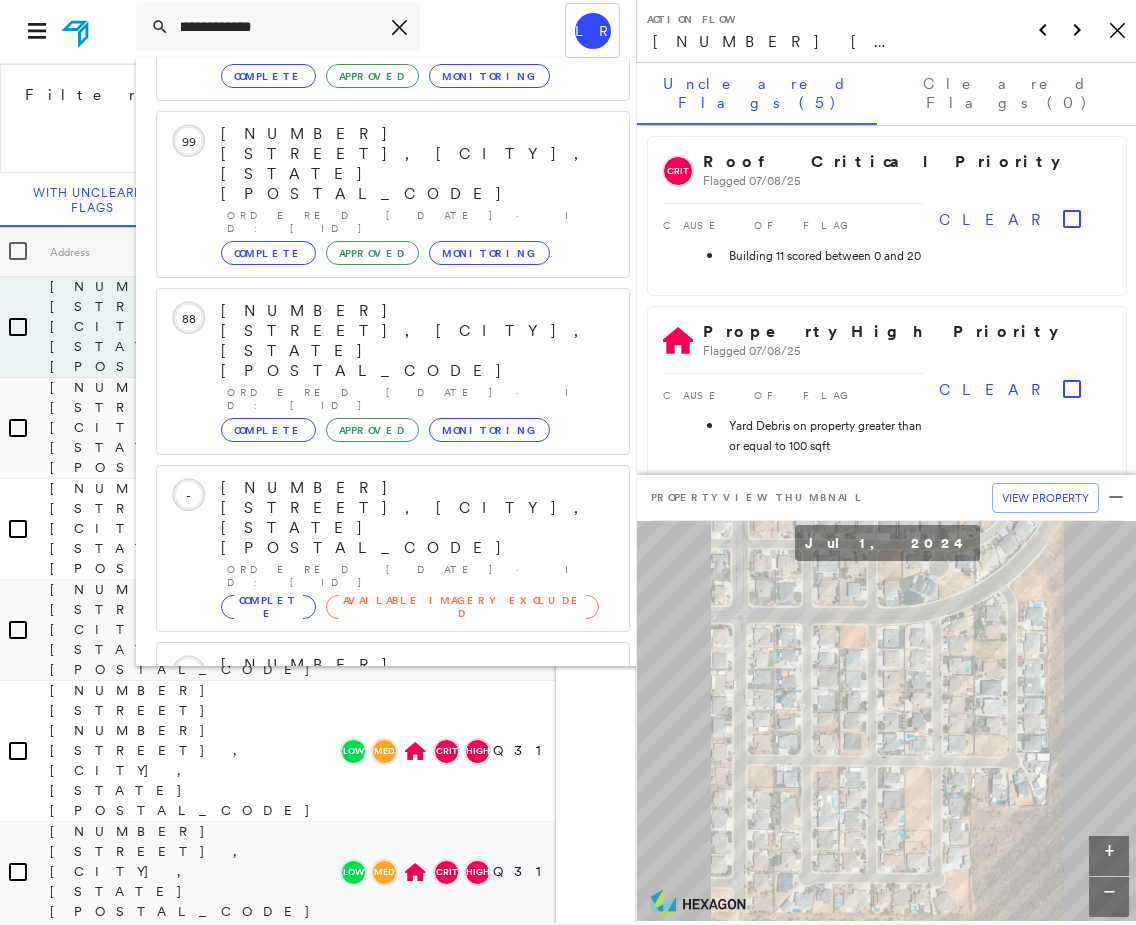 scroll, scrollTop: 0, scrollLeft: 0, axis: both 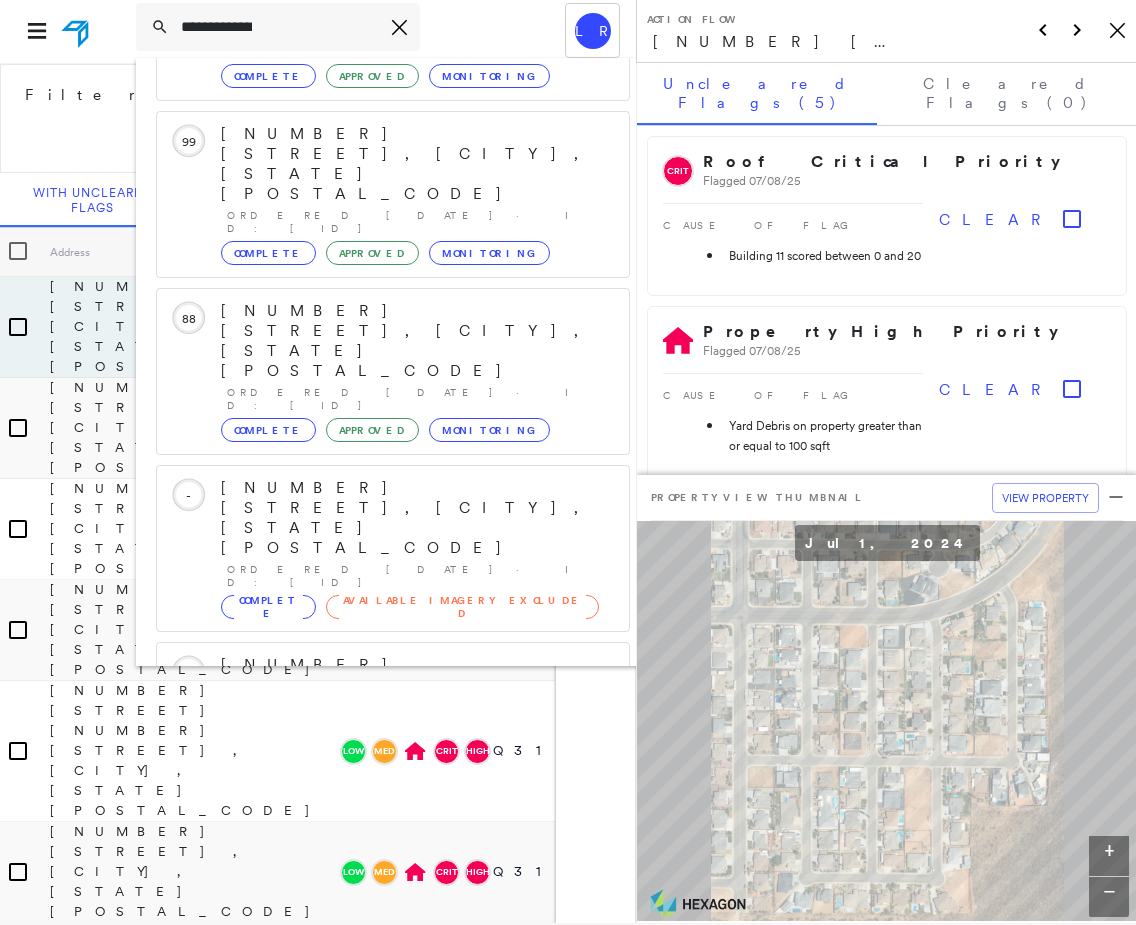 click on "[NUMBER] [STREET], [CITY], [STATE] [POSTAL_CODE]" at bounding box center [381, 997] 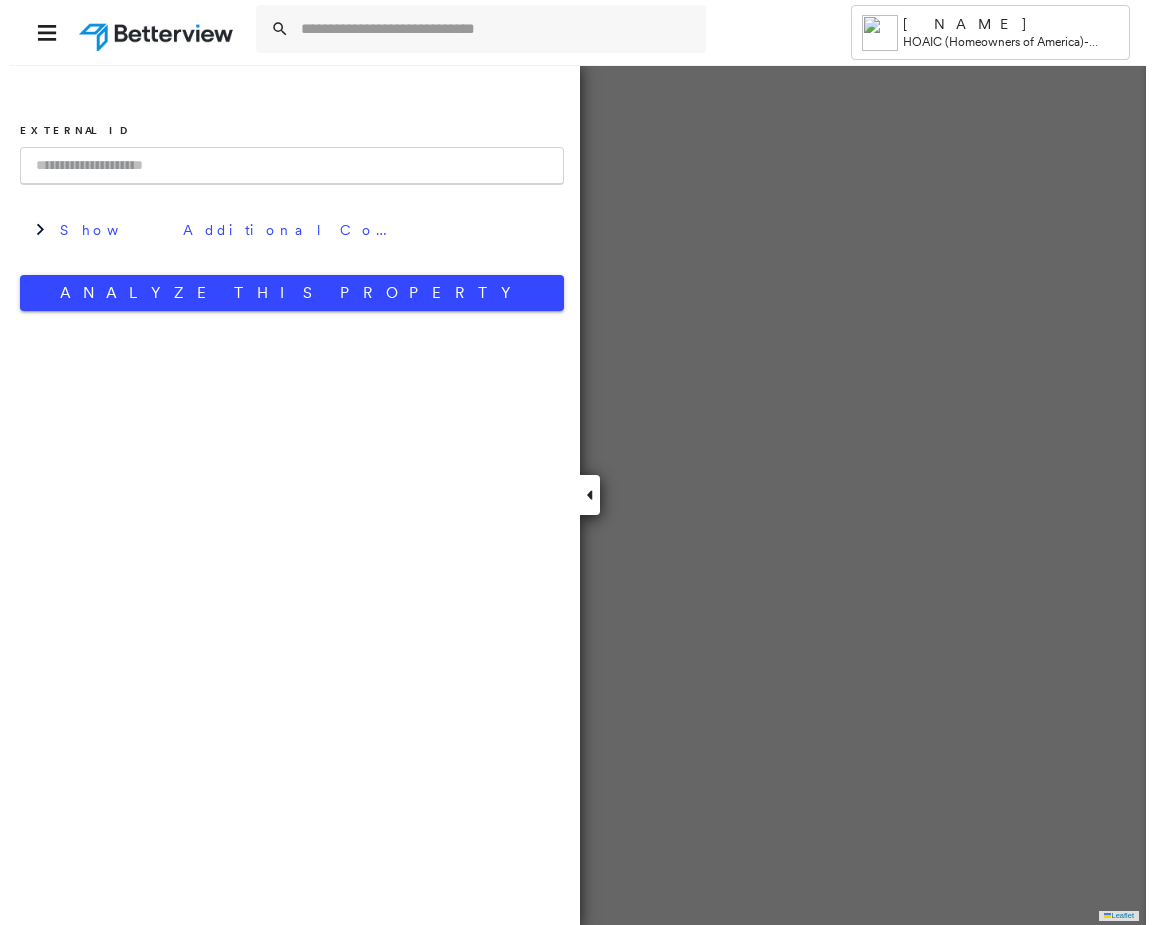 scroll, scrollTop: 0, scrollLeft: 0, axis: both 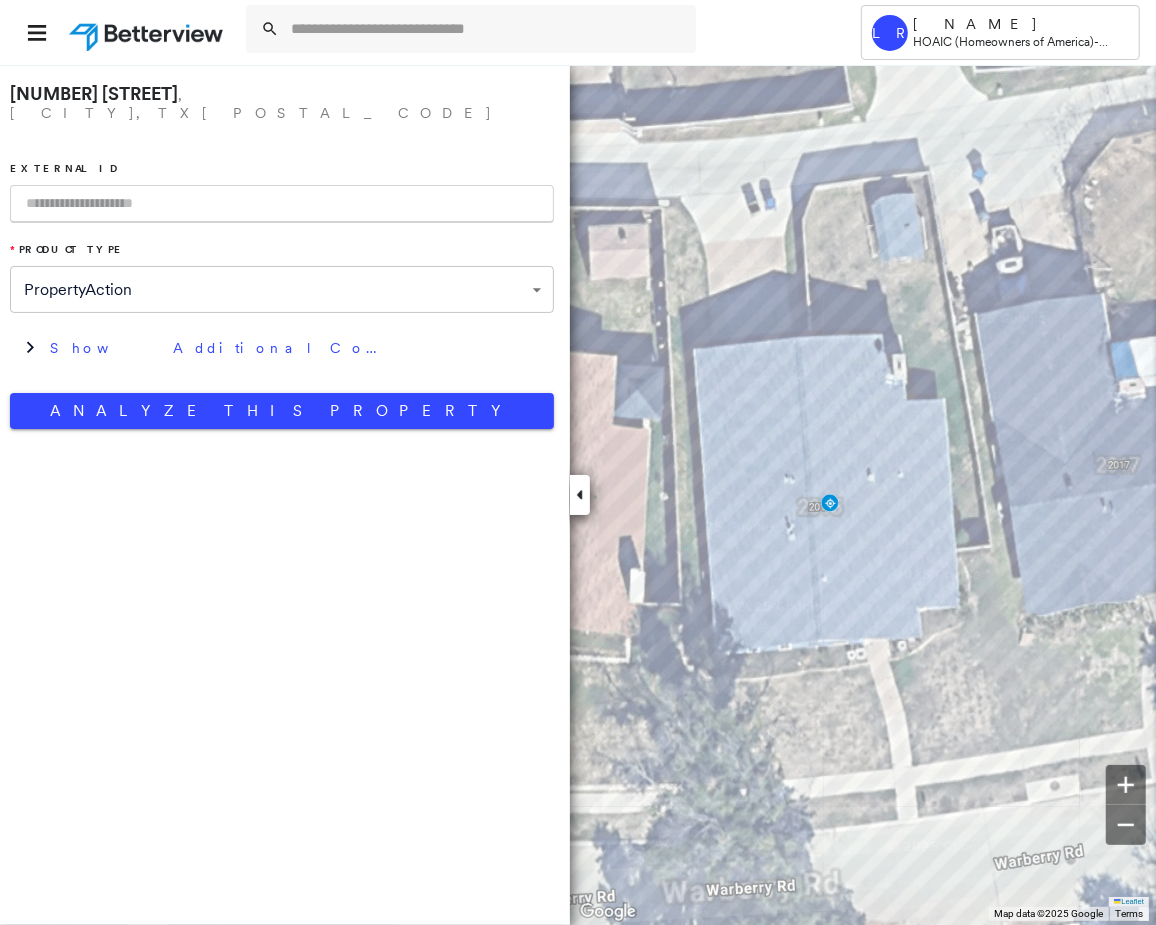 drag, startPoint x: 206, startPoint y: 199, endPoint x: 195, endPoint y: 209, distance: 14.866069 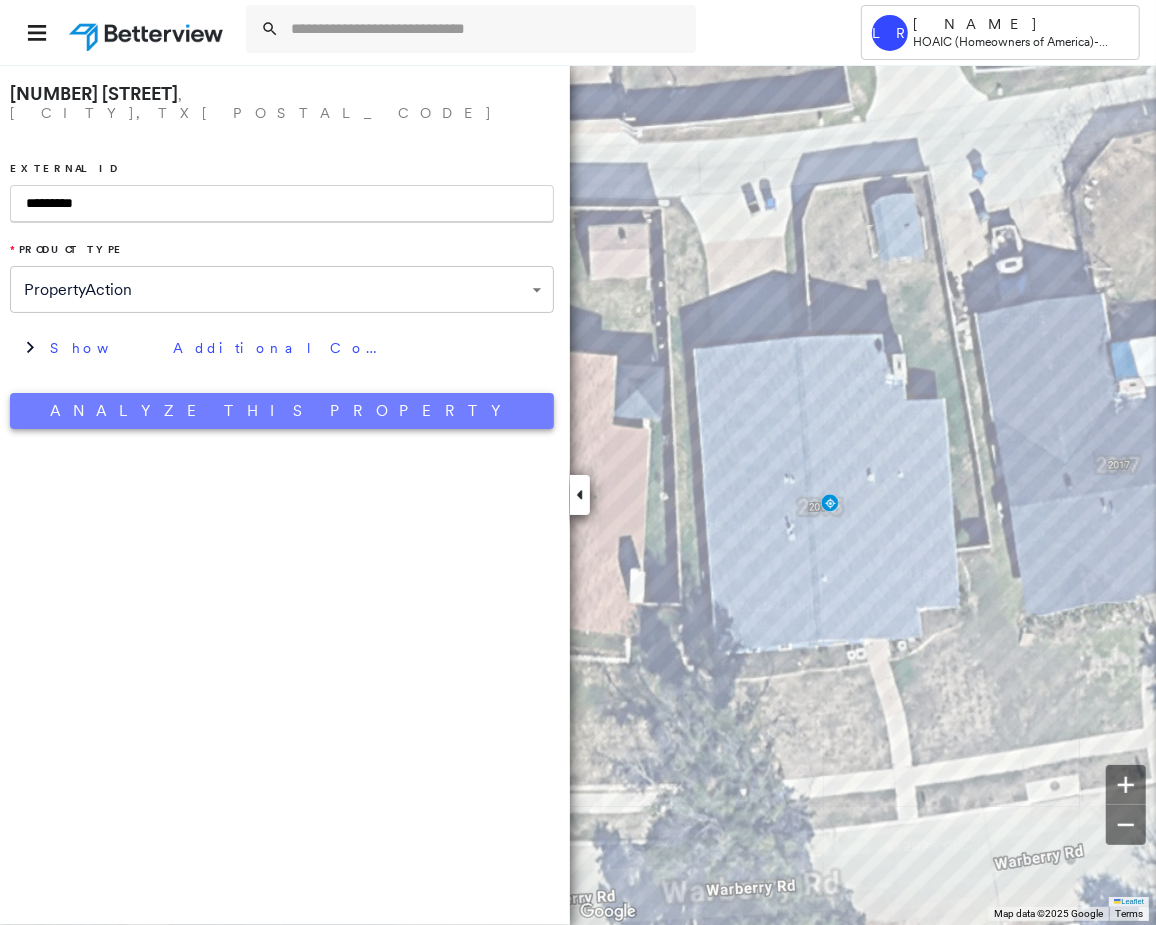 type on "*********" 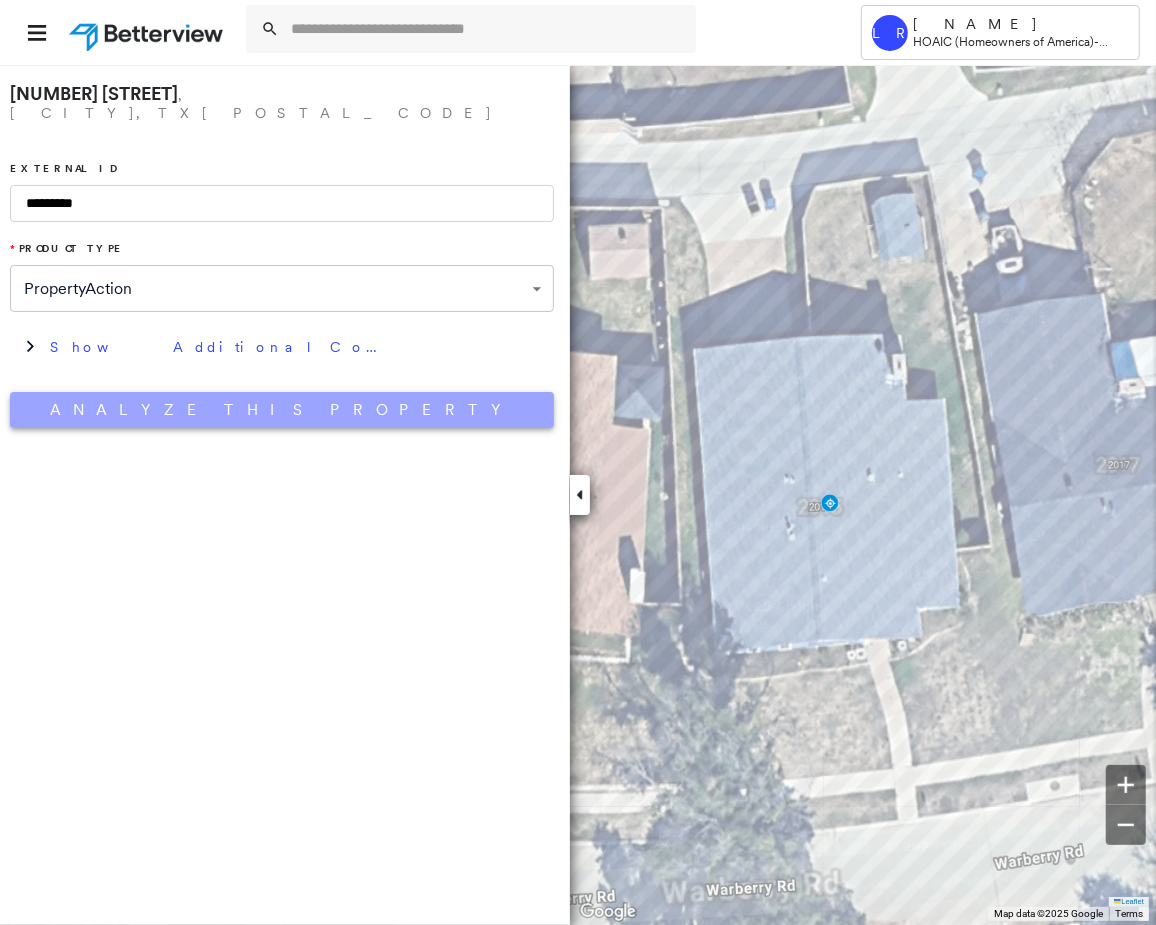 click on "Analyze This Property" at bounding box center [282, 410] 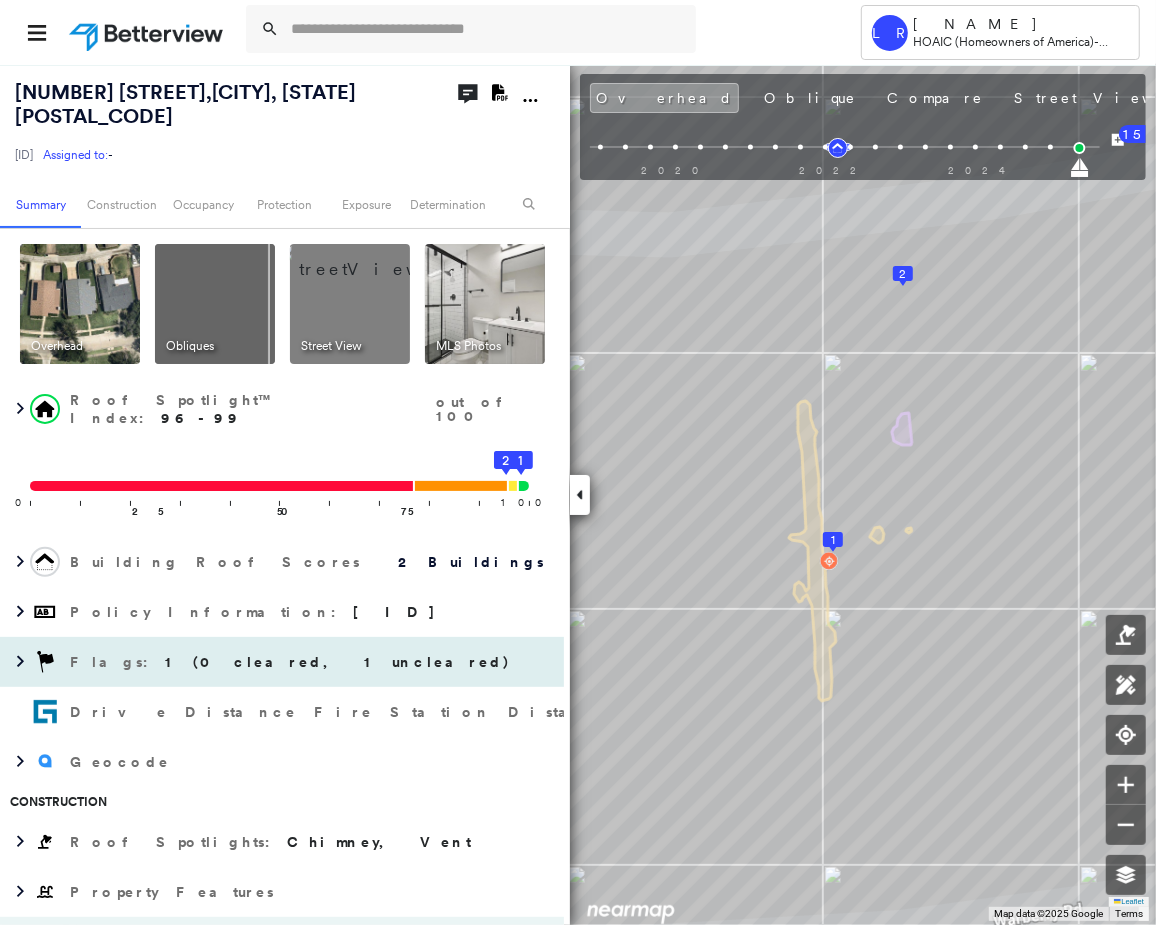 click on "1 (0 cleared, 1 uncleared)" at bounding box center [338, 662] 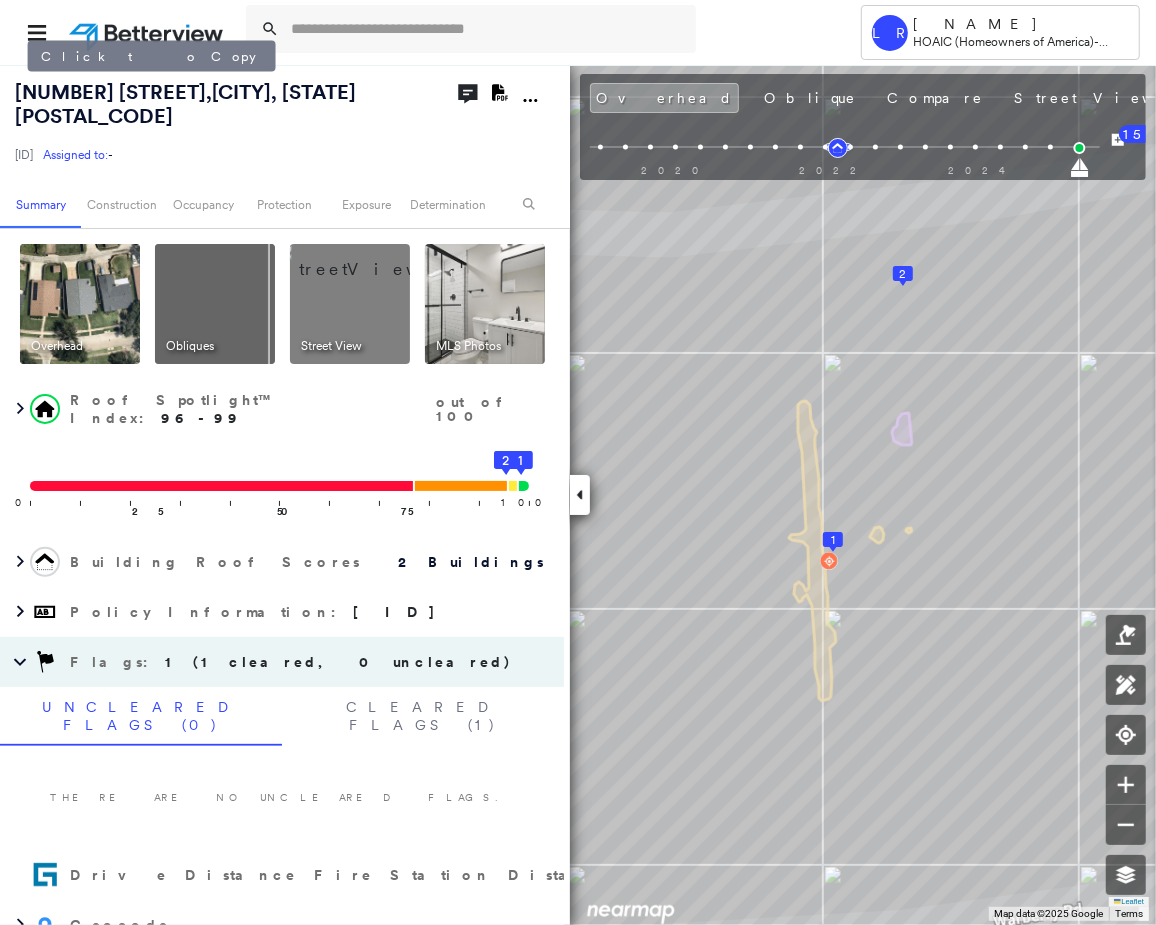 click on "[NUMBER] [STREET], [CITY], [STATE] [POSTAL_CODE]" at bounding box center [185, 104] 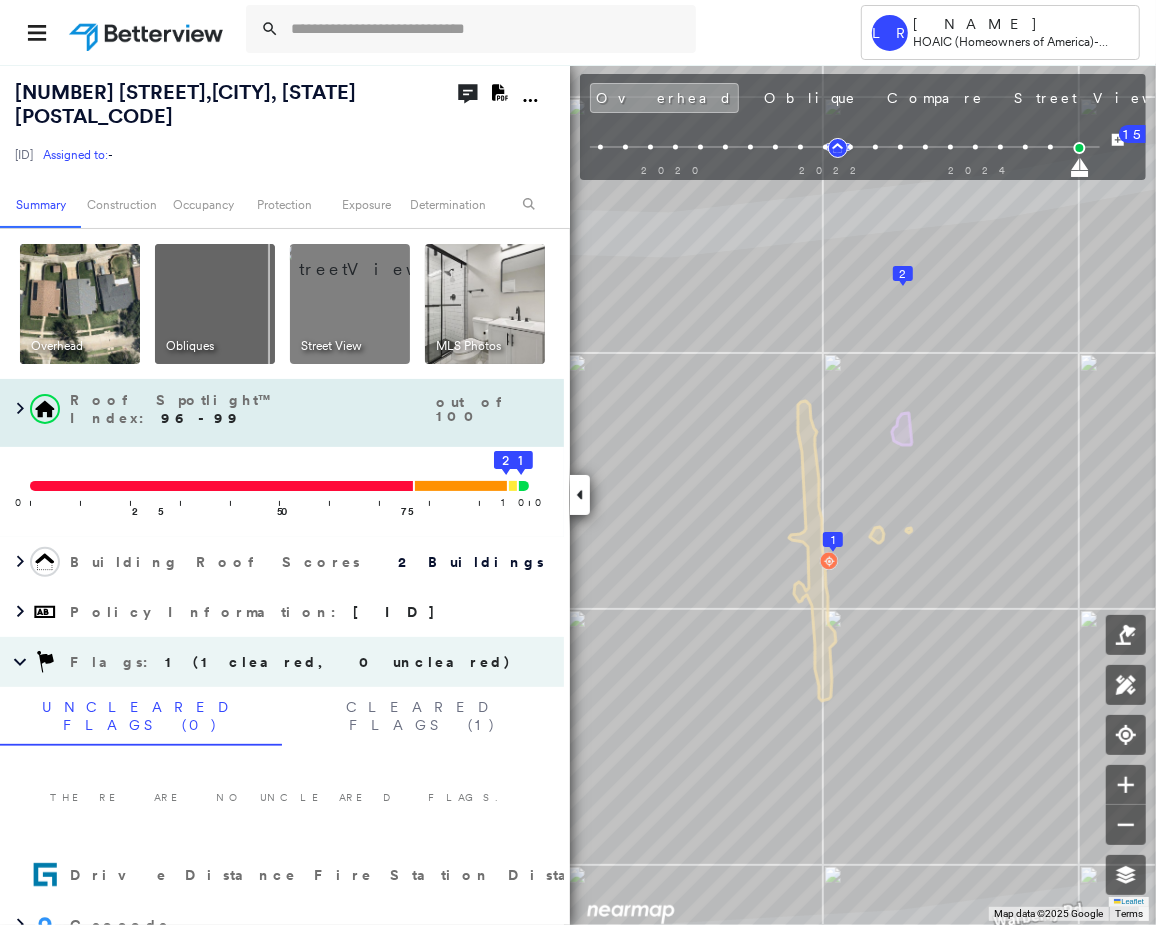 click on "Roof Spotlight™ Index :  96-99 out of 100 0 100 25 50 75 2 1" at bounding box center (282, 464) 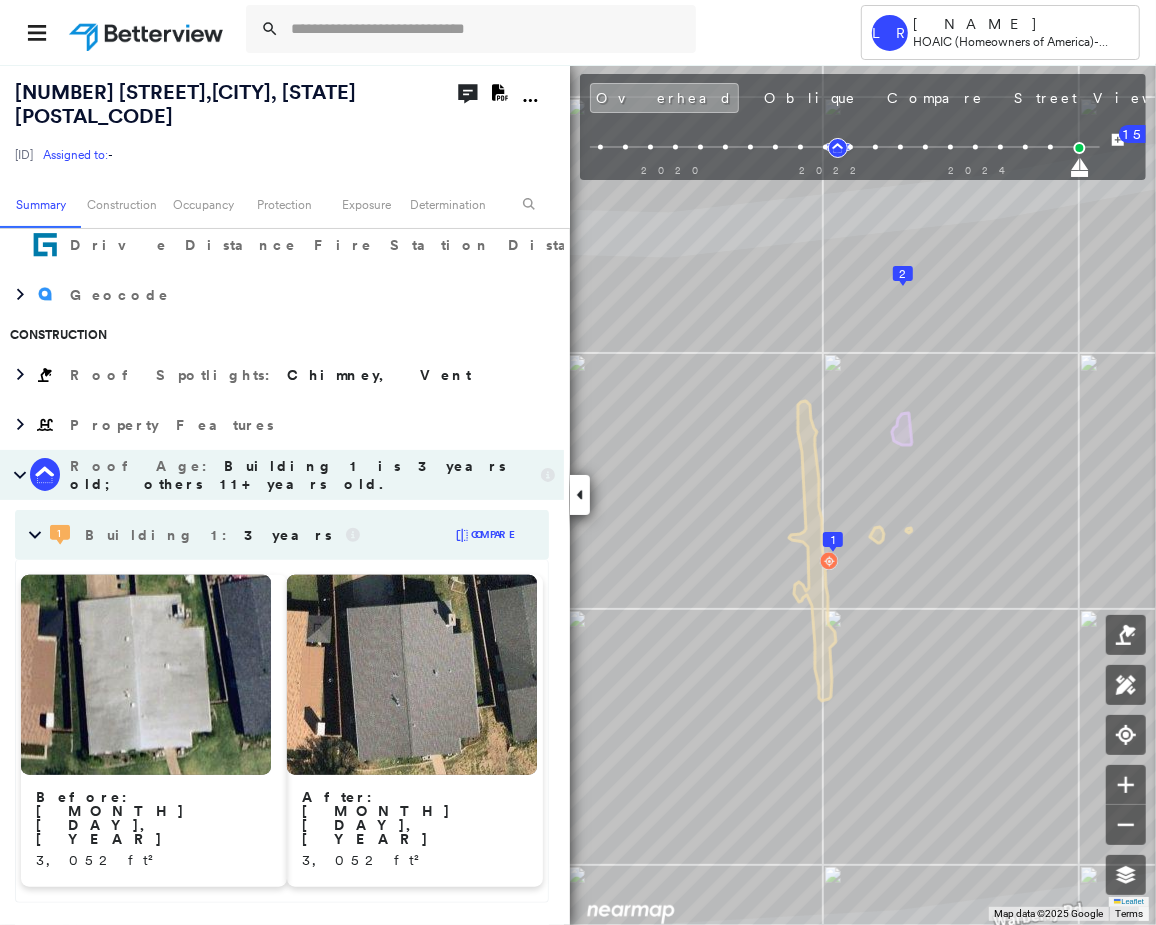 scroll, scrollTop: 1066, scrollLeft: 0, axis: vertical 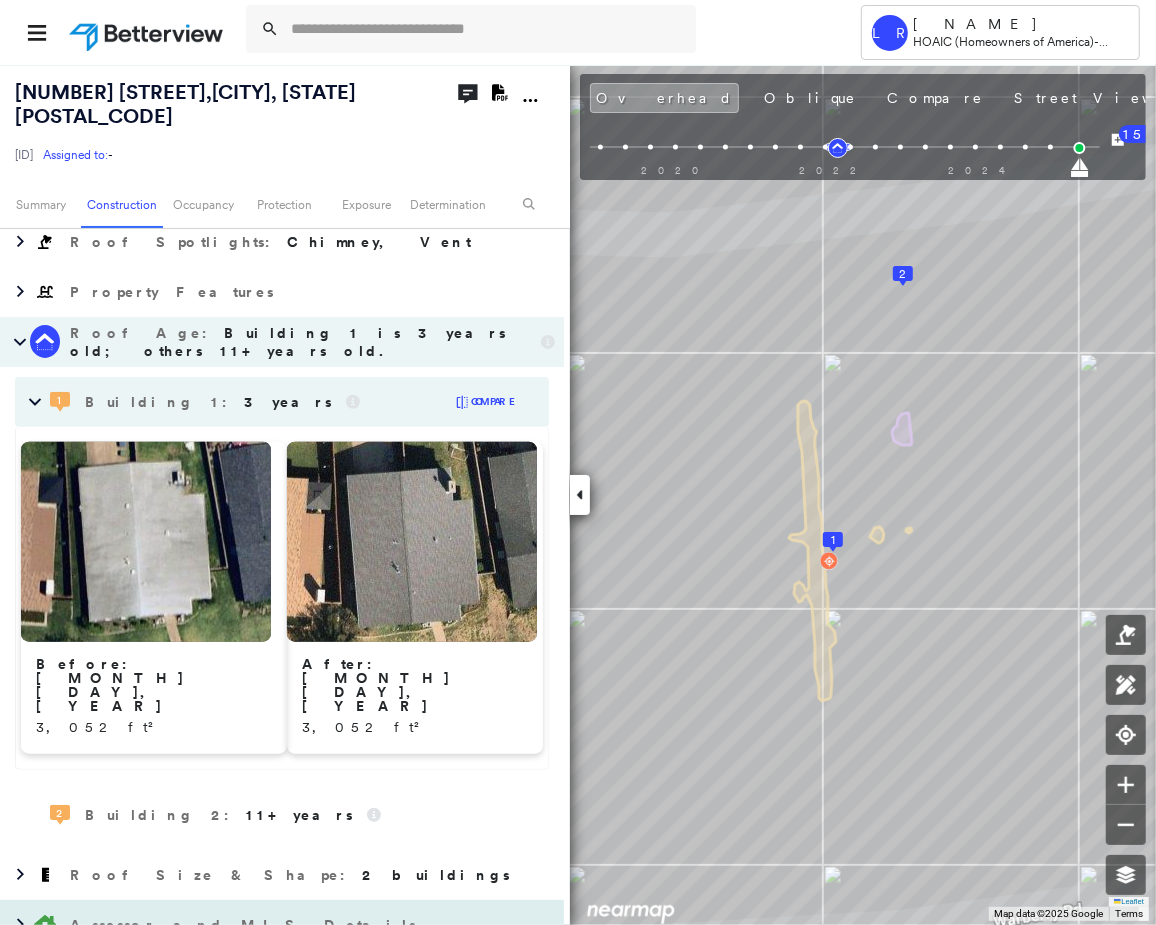click on "Assessor and MLS Details" at bounding box center (245, 925) 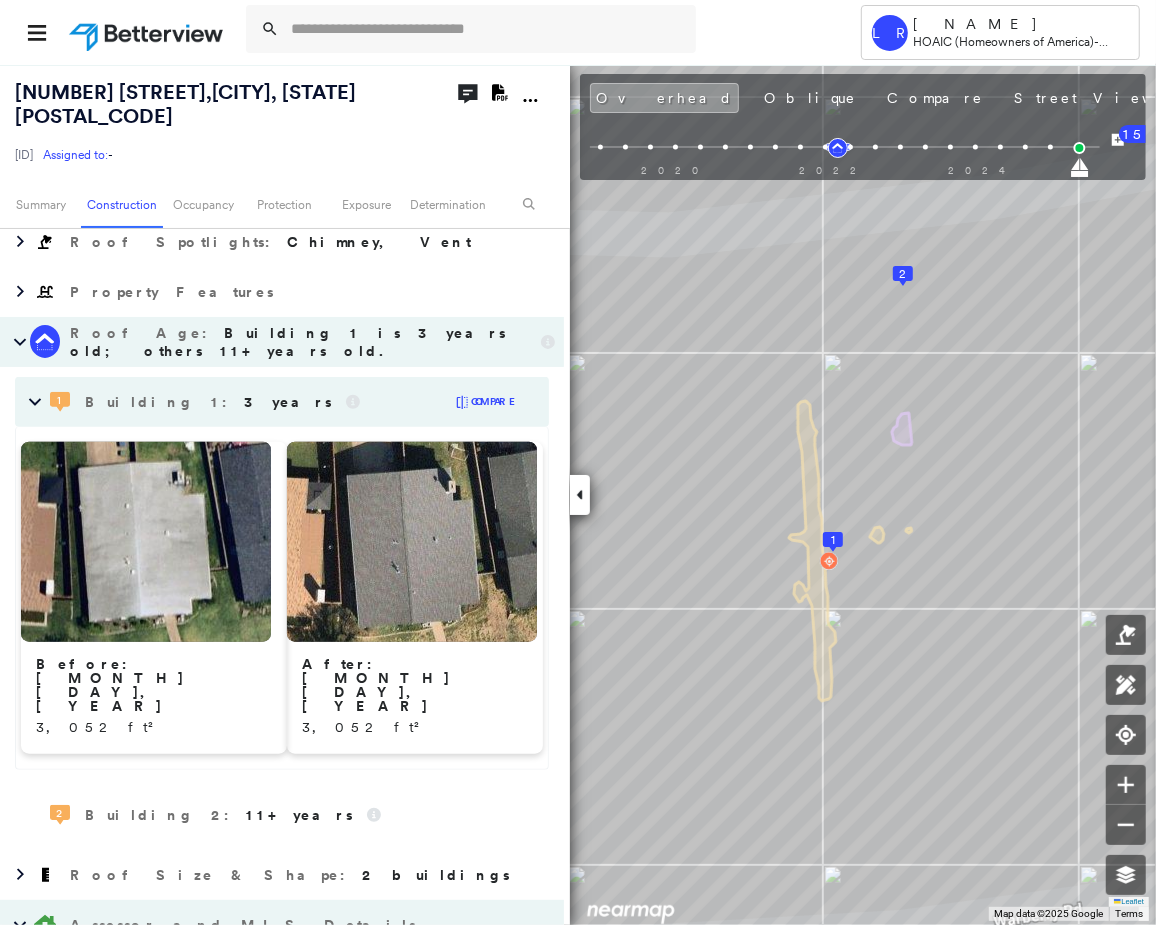 scroll, scrollTop: 1333, scrollLeft: 0, axis: vertical 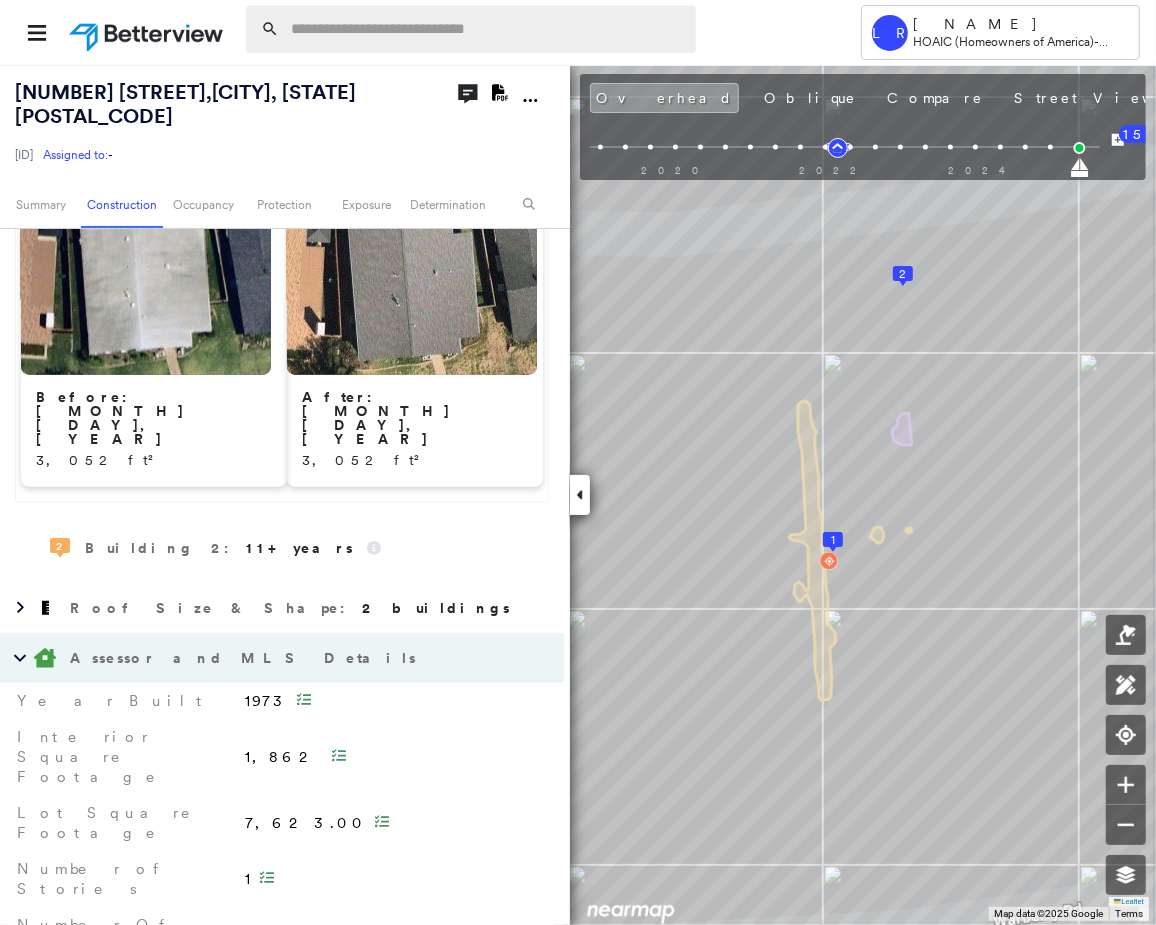 click at bounding box center [487, 29] 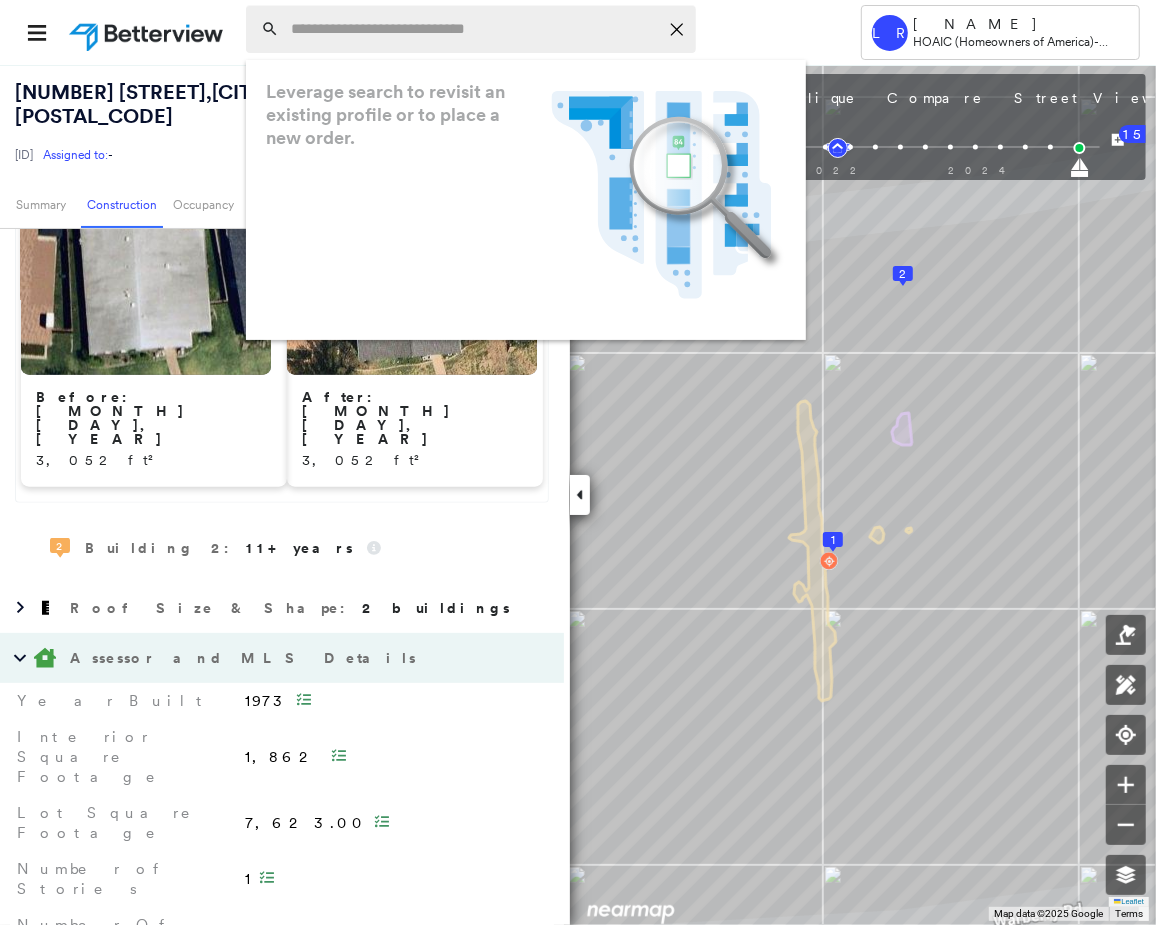 paste on "**********" 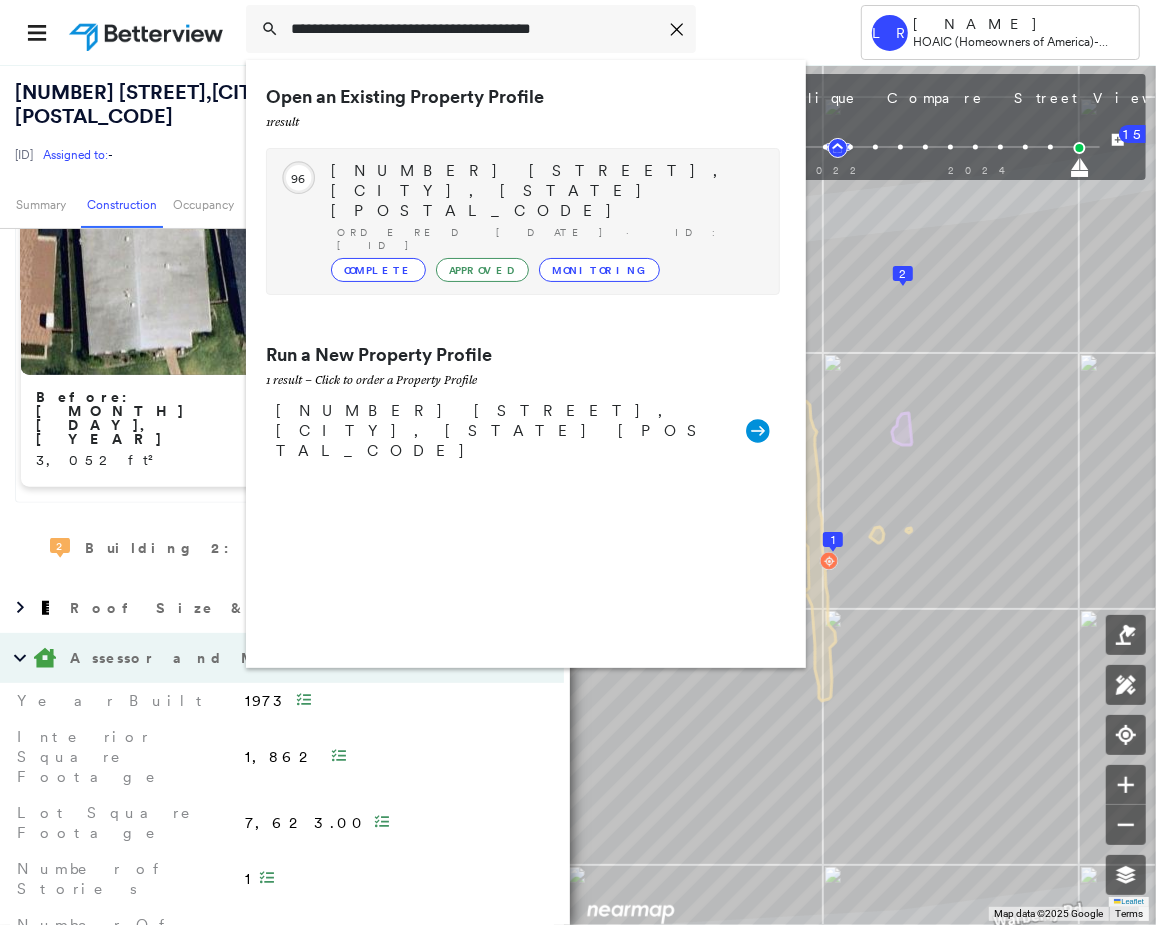 type on "**********" 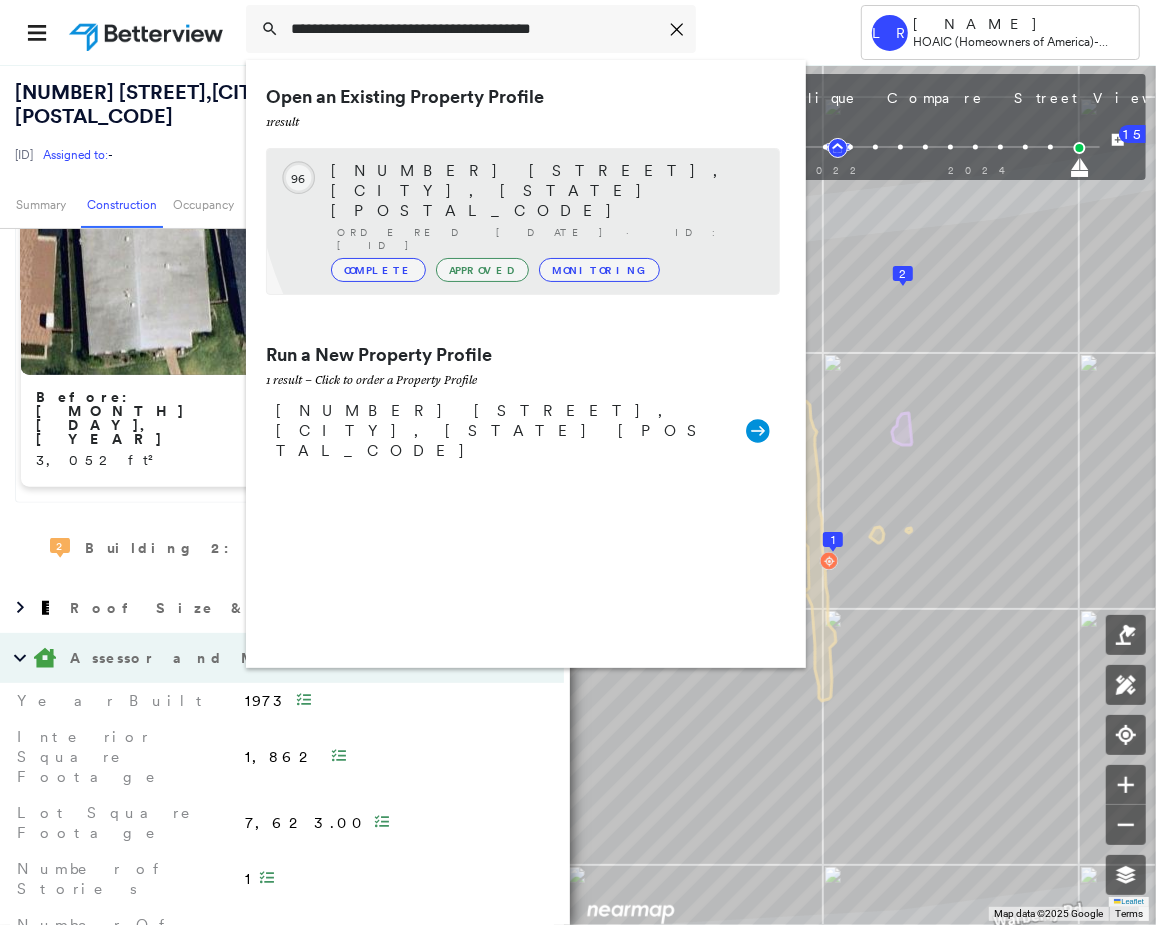 click on "[NUMBER] [STREET], [CITY], [STATE] [POSTAL_CODE]" at bounding box center [545, 191] 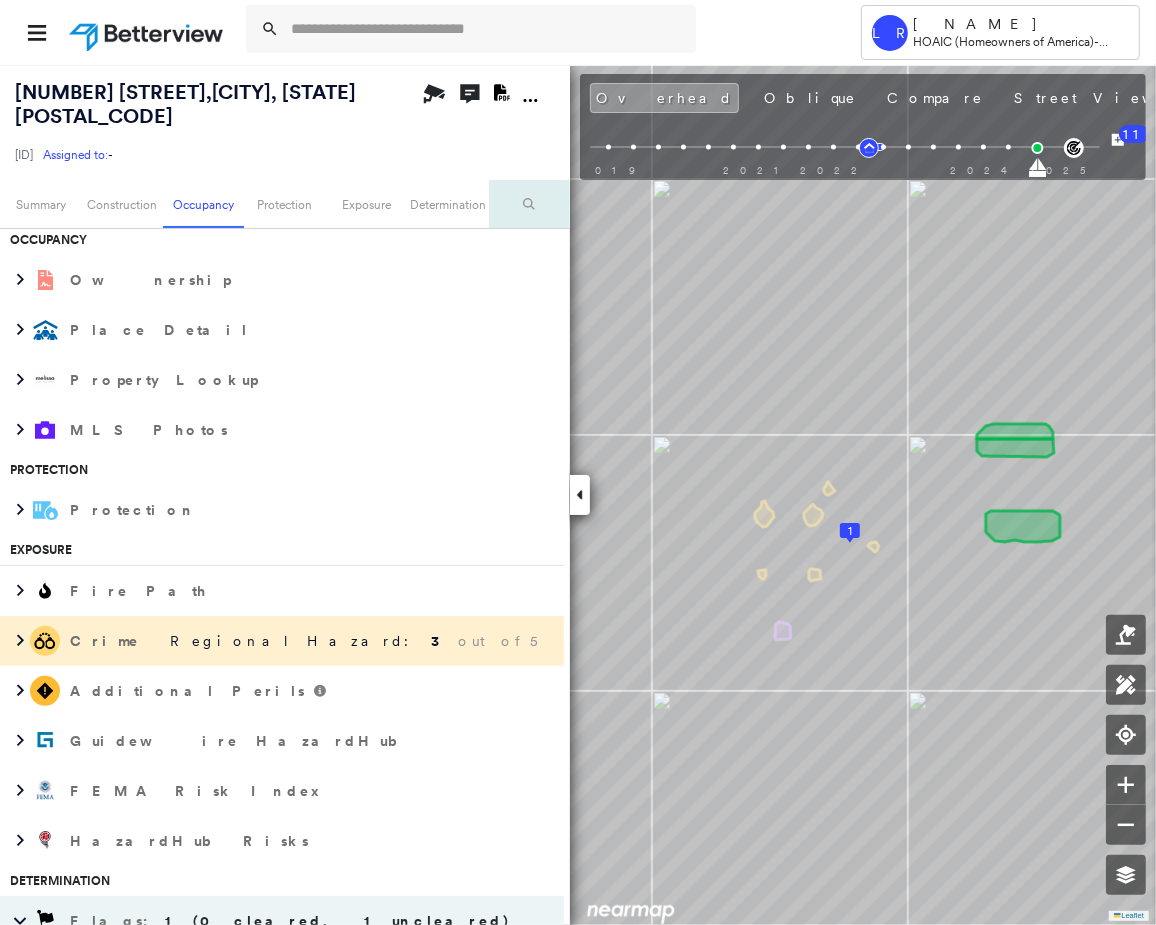 scroll, scrollTop: 962, scrollLeft: 0, axis: vertical 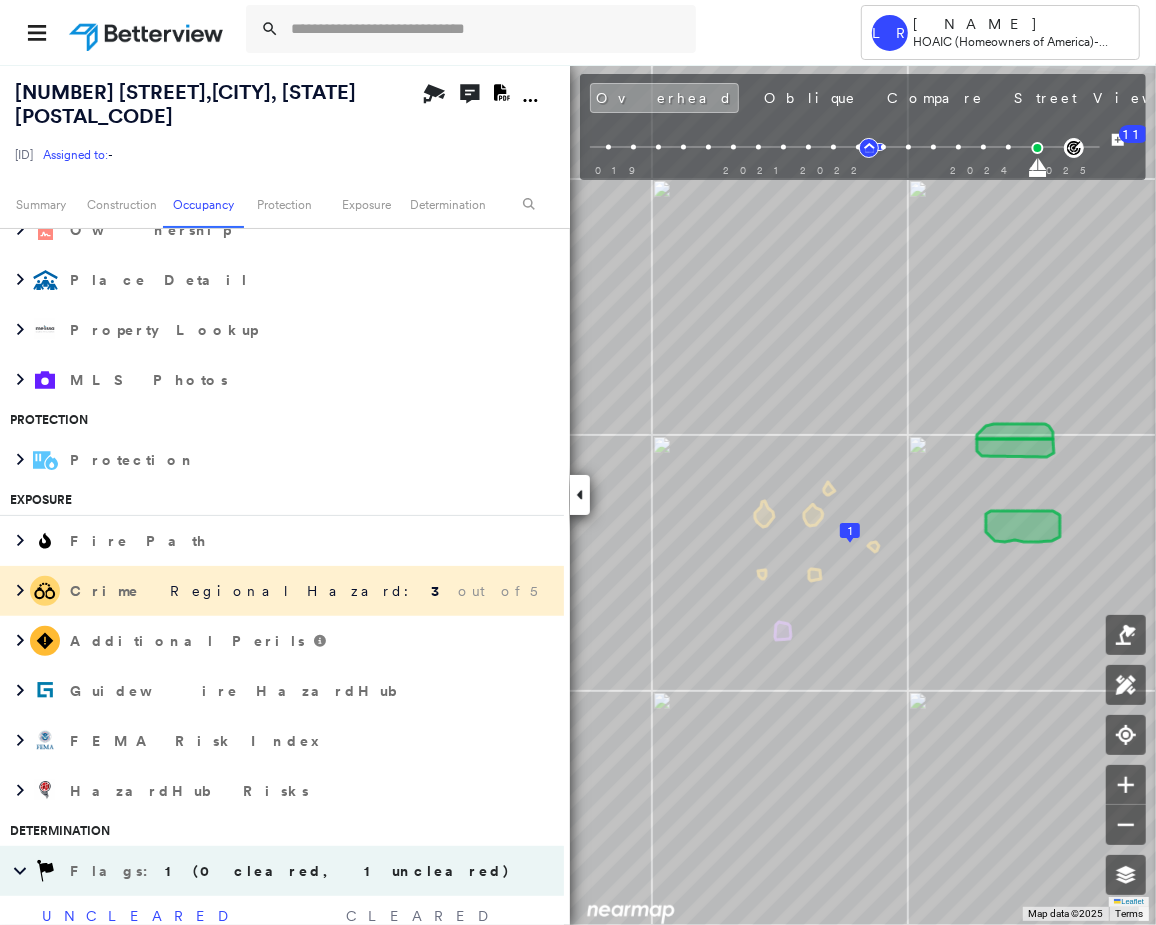 click 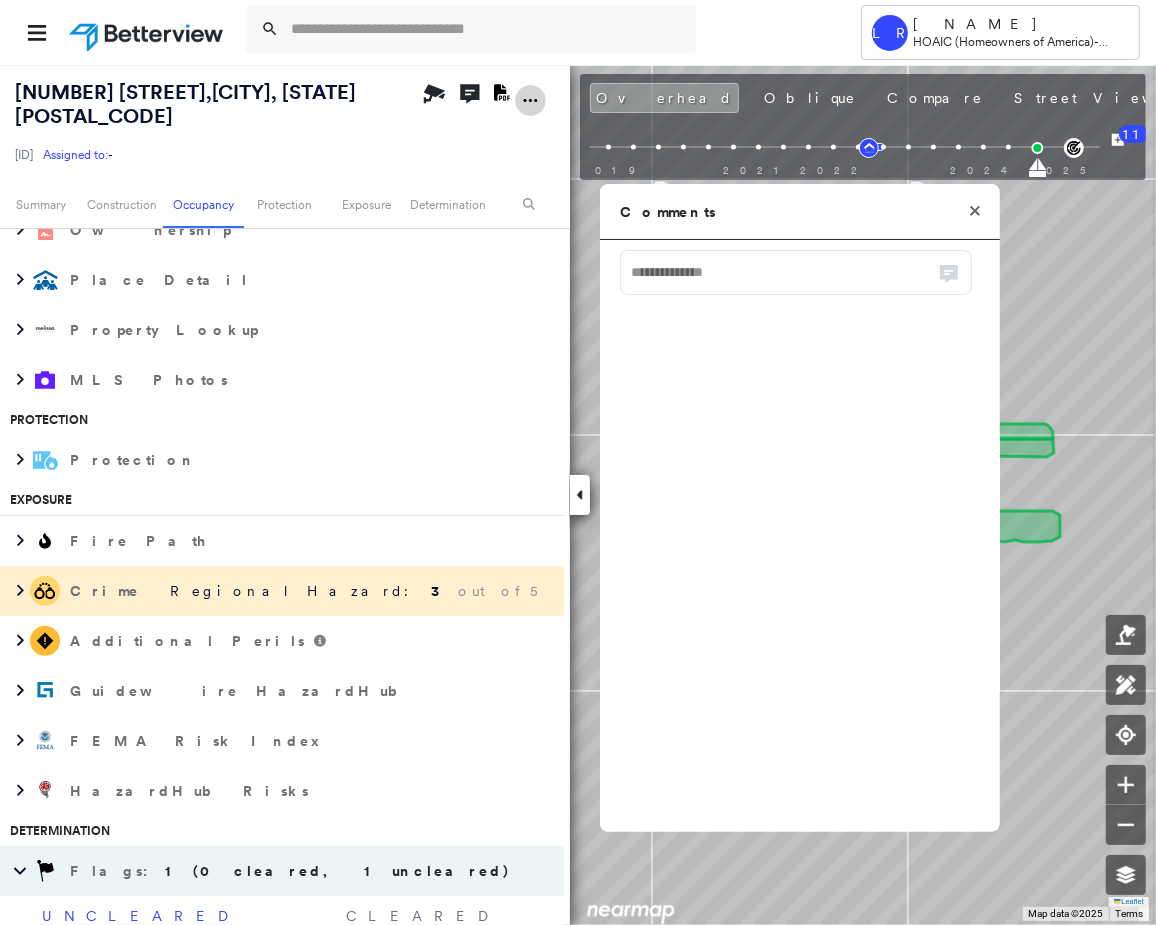click 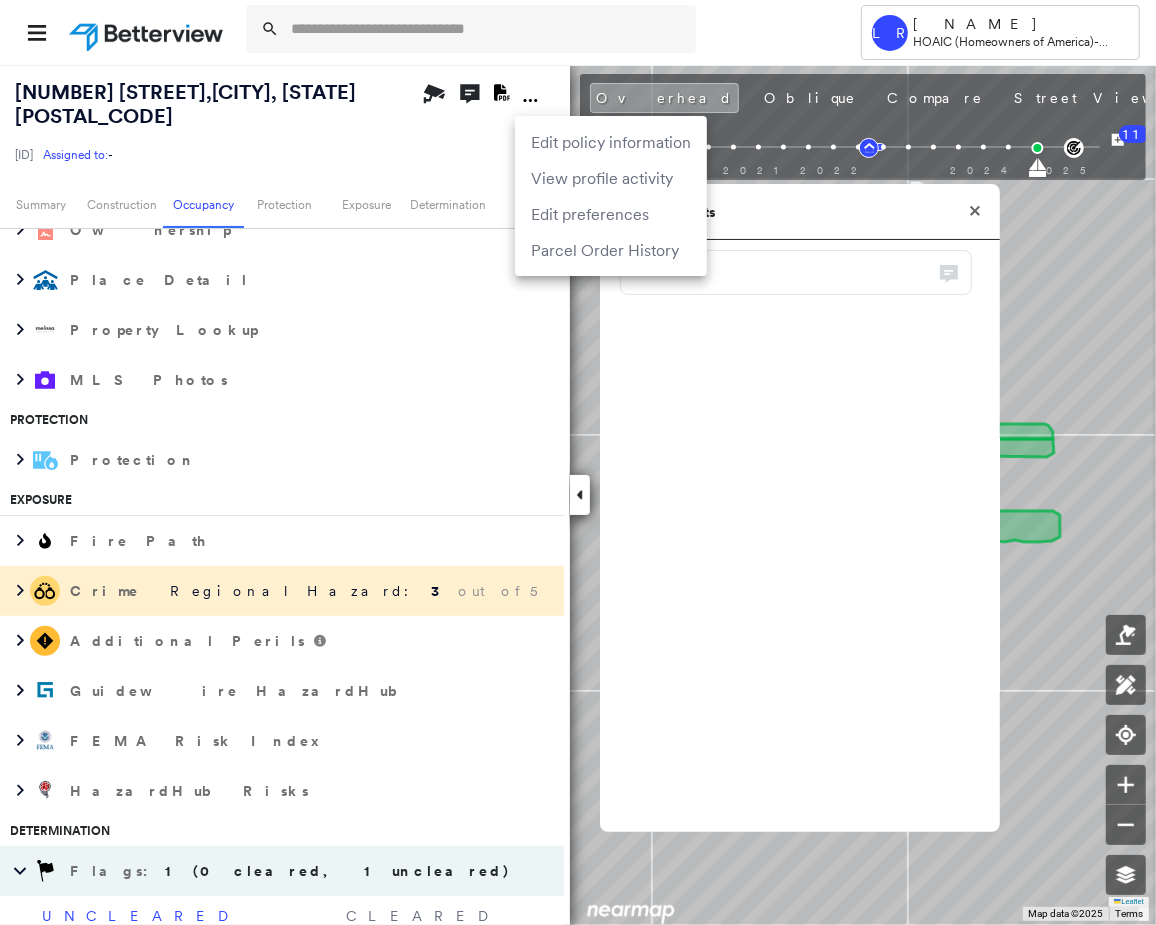 click on "View profile activity" at bounding box center (611, 178) 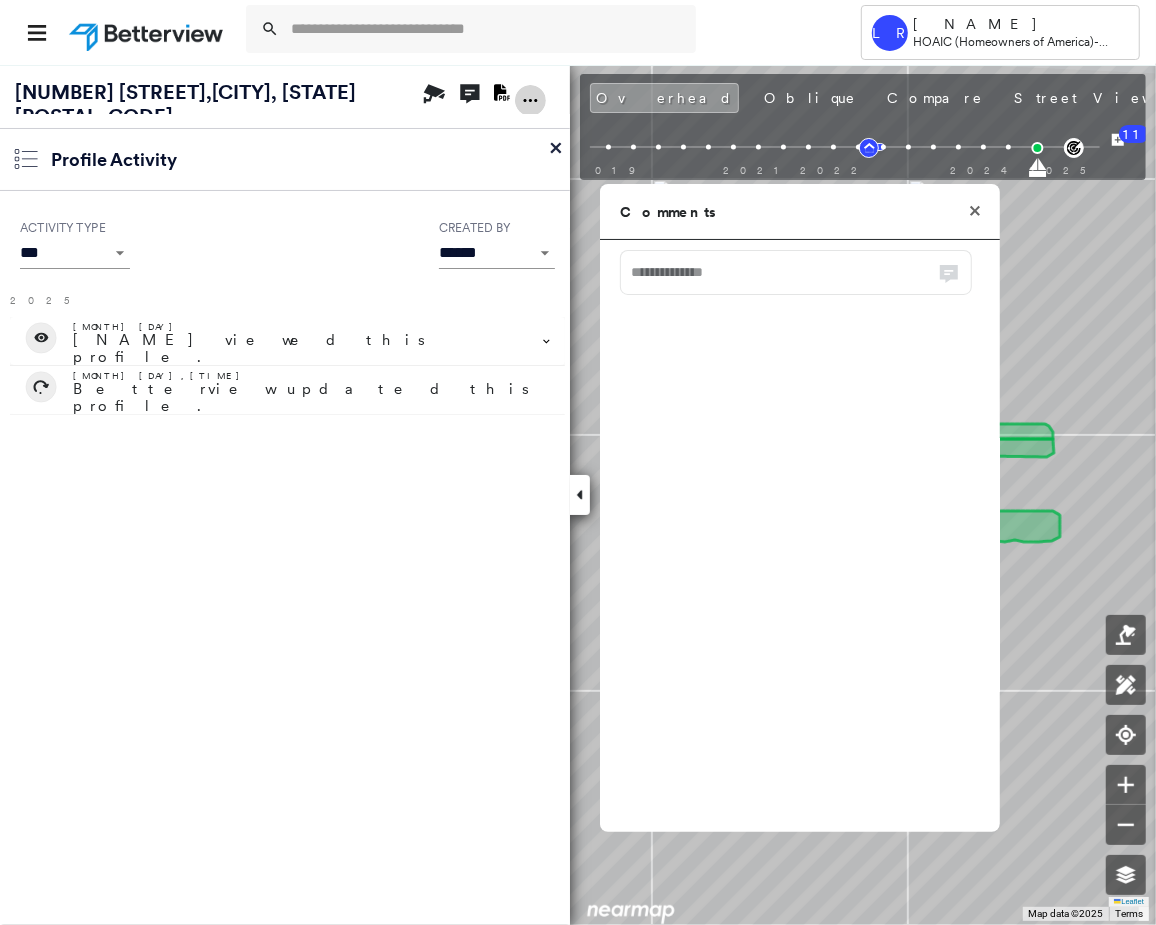 click 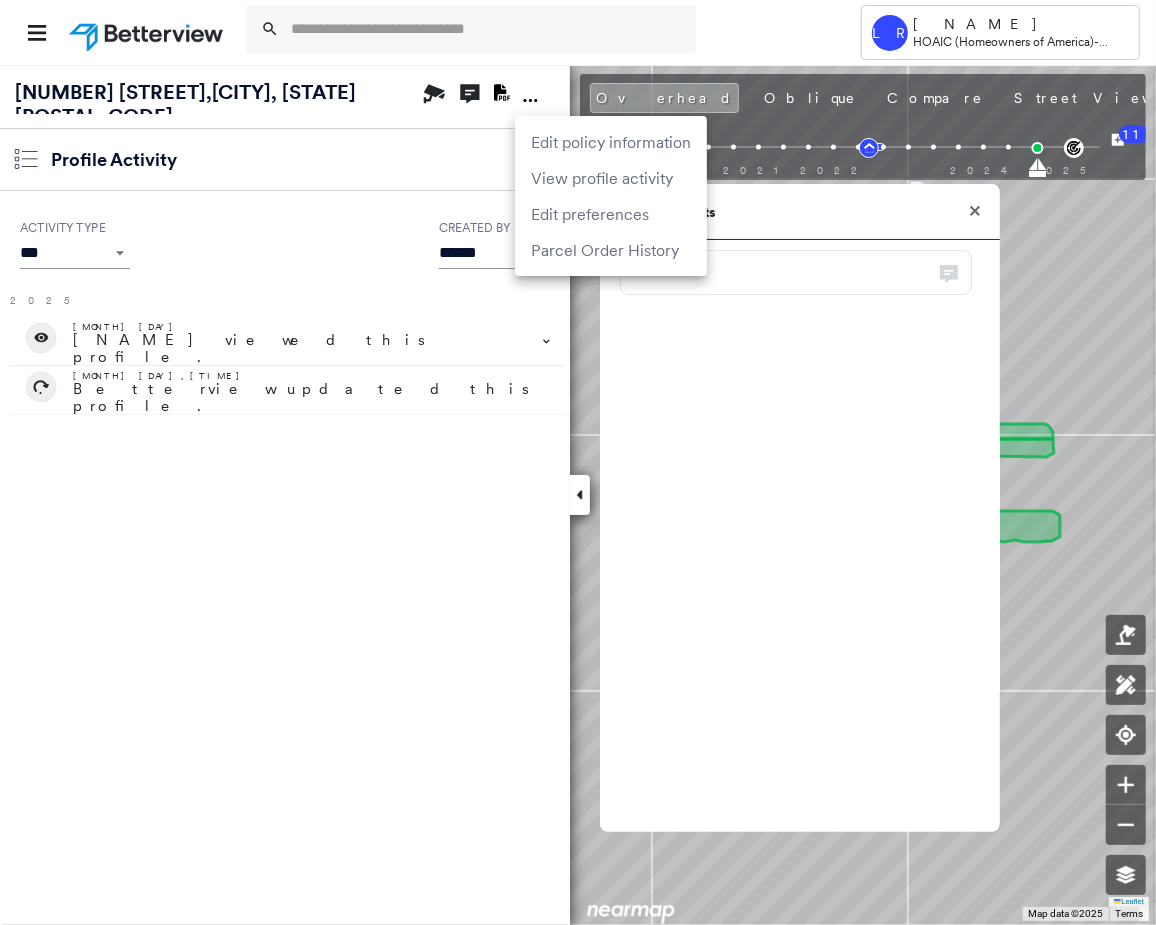 click at bounding box center (578, 462) 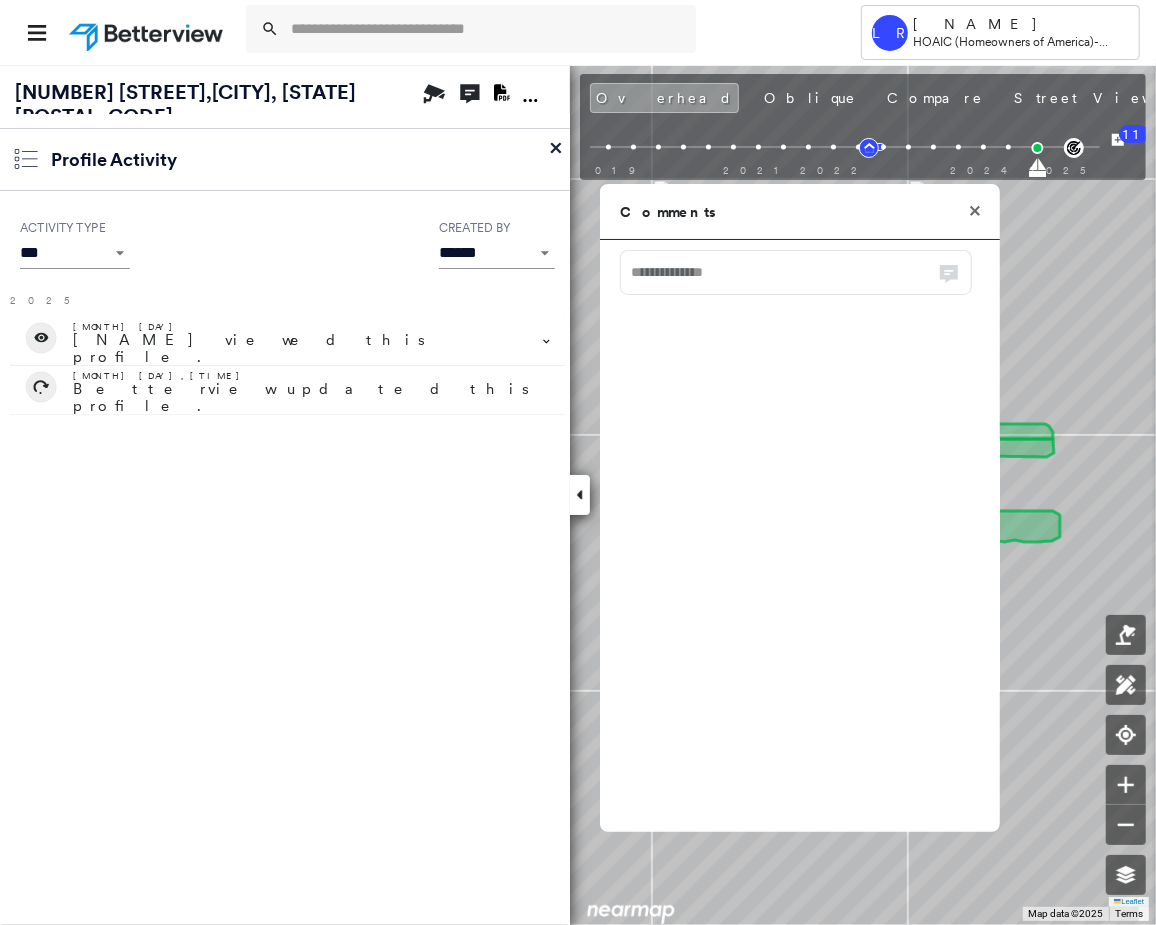 click on "[NUMBER] [STREET], [CITY], [STATE] [POSTAL_CODE] has been copied to clipboard" at bounding box center [185, 104] 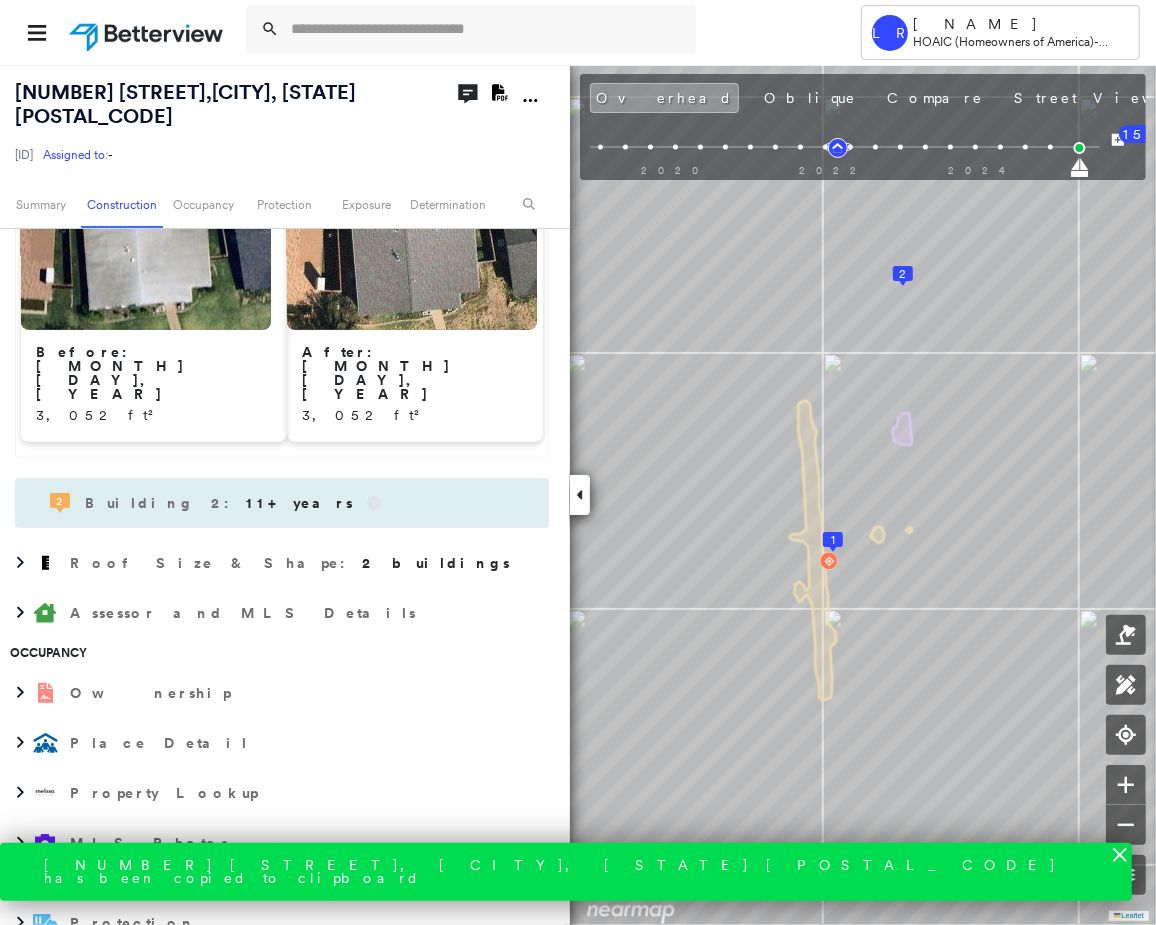 scroll, scrollTop: 962, scrollLeft: 0, axis: vertical 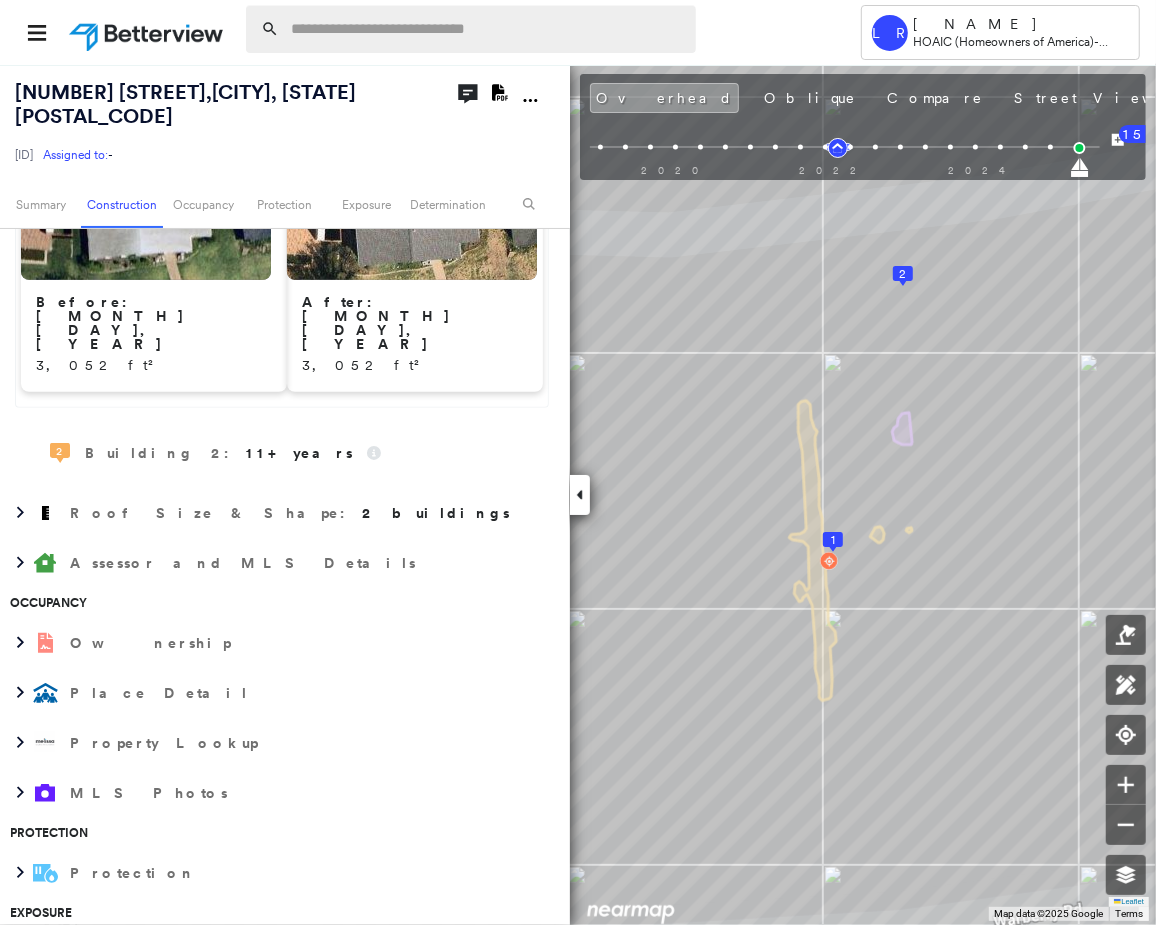 click at bounding box center (487, 29) 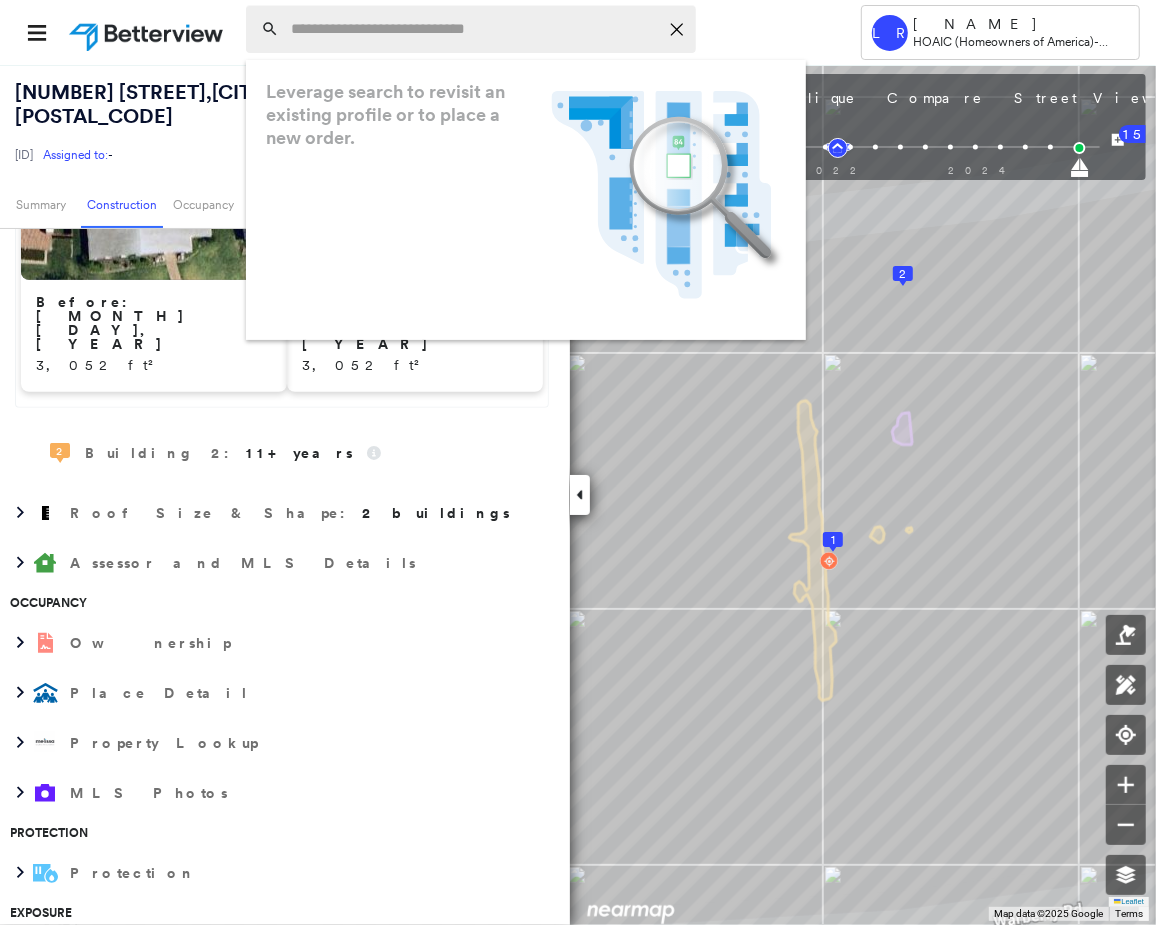 paste on "**********" 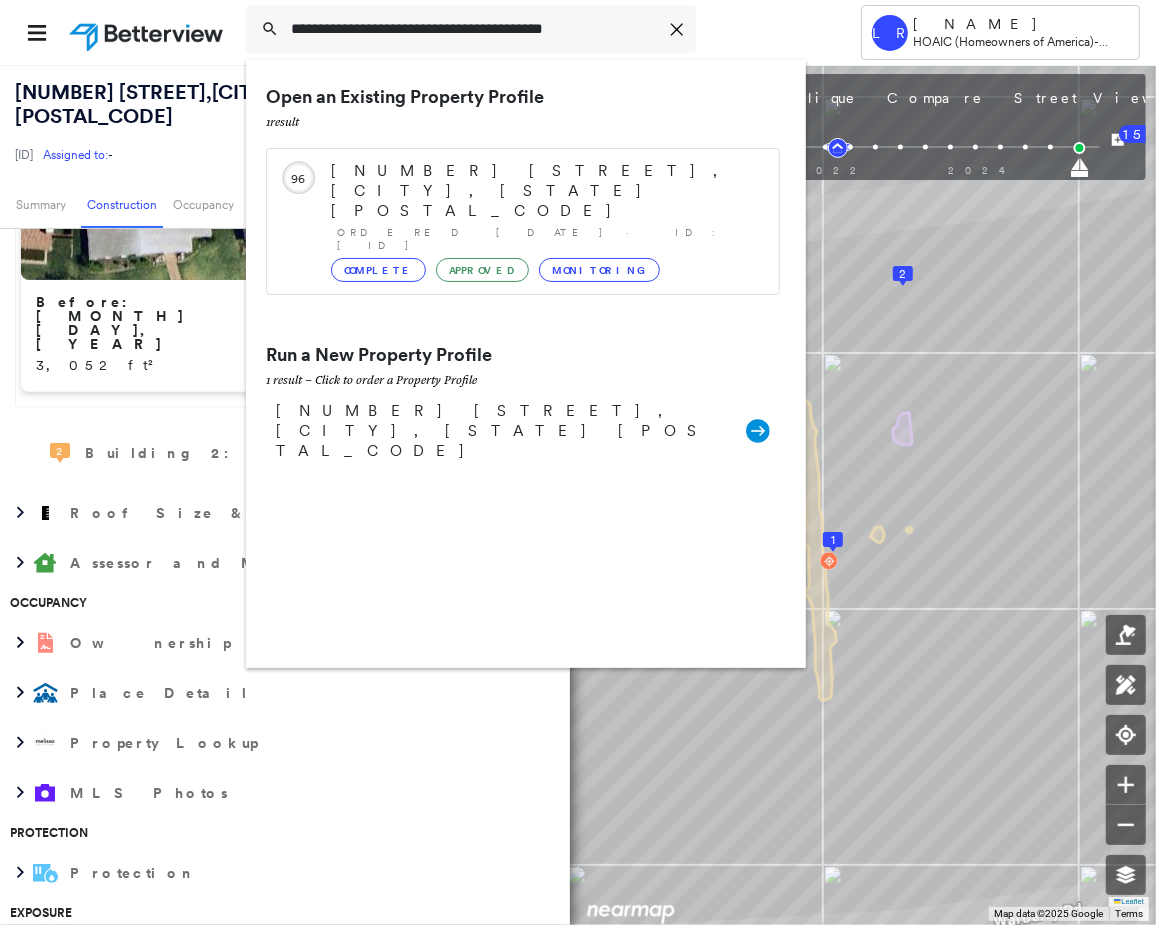 type on "**********" 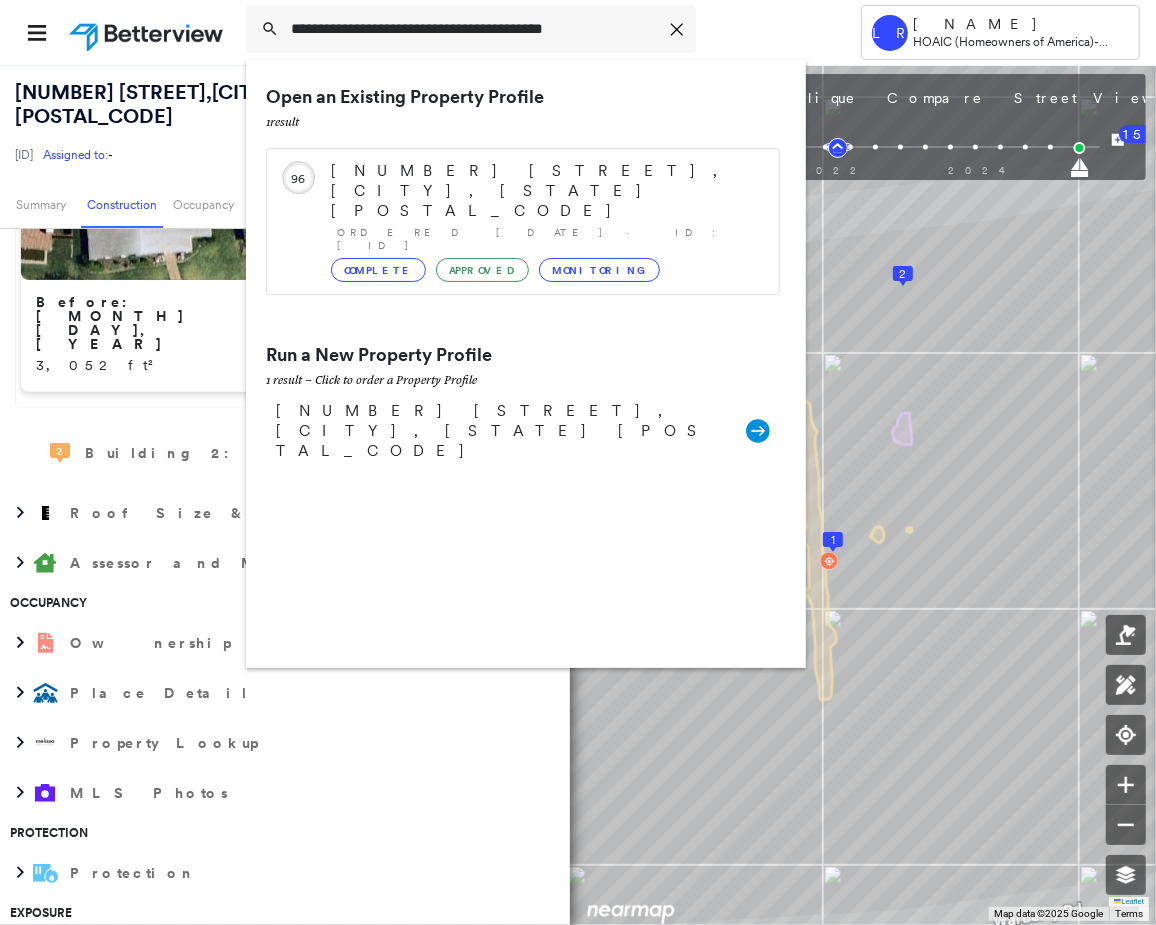 click on "Circled Text Icon 96 [NUMBER] [STREET], [CITY], [STATE] [POSTAL_CODE] Ordered [DATE] · ID: [ID] Complete Approved Monitoring" at bounding box center (523, 221) 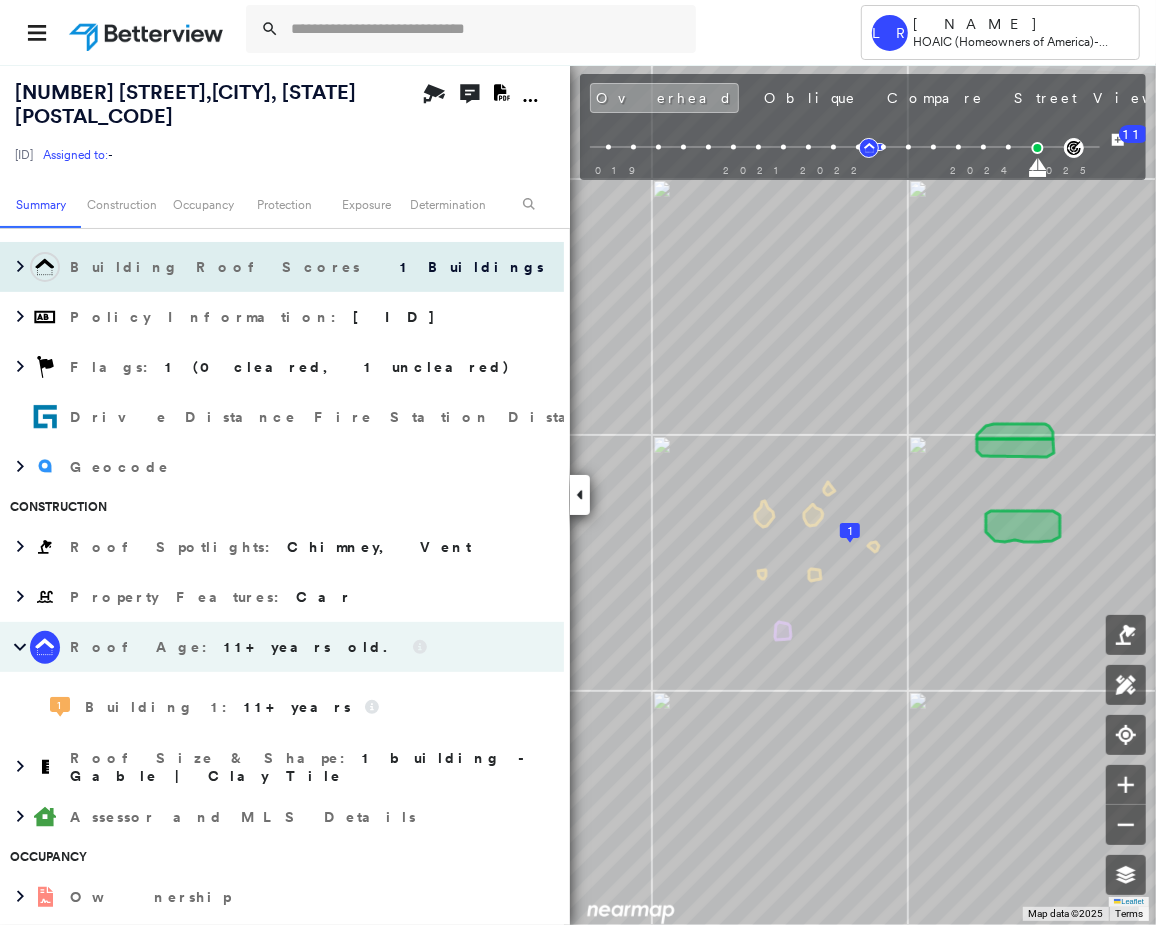 scroll, scrollTop: 0, scrollLeft: 0, axis: both 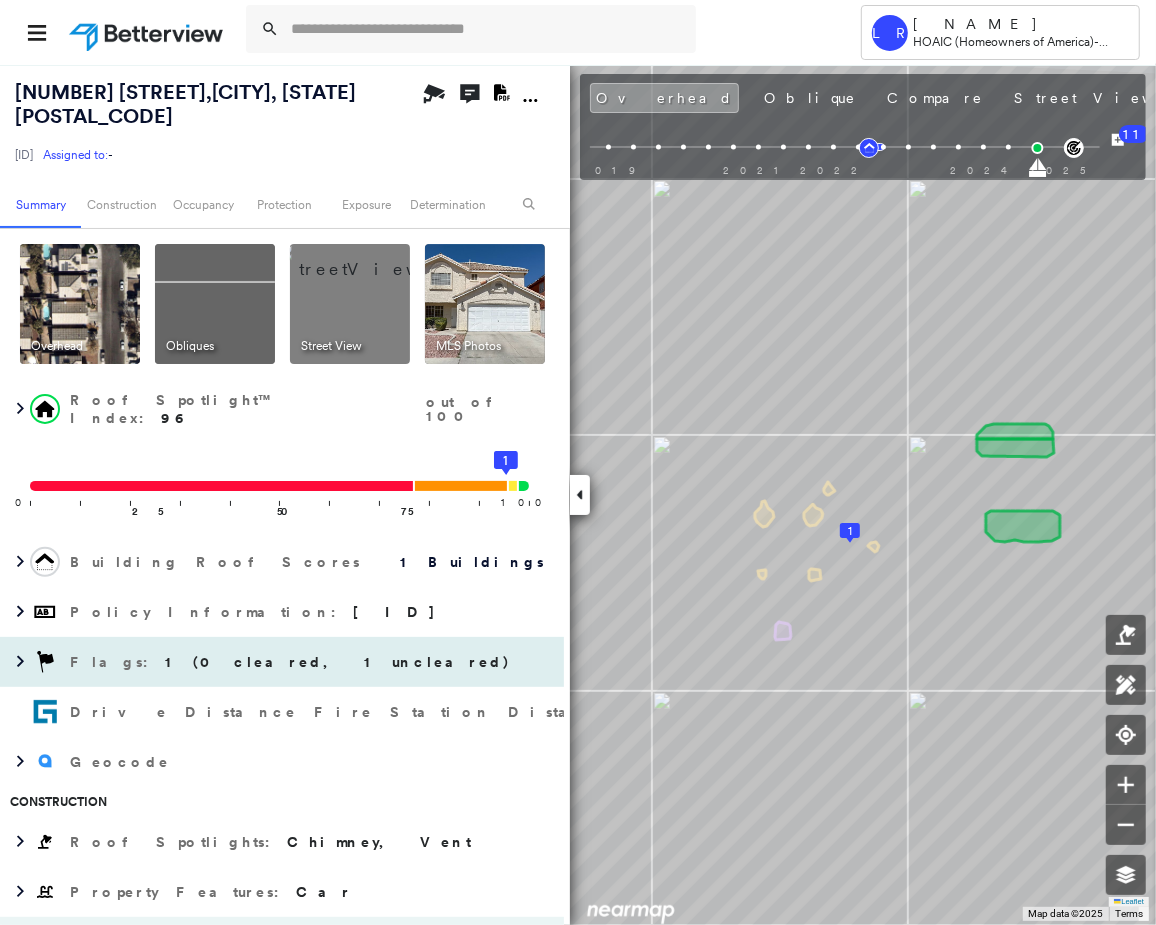 click on "Flags :  1 (0 cleared, 1 uncleared)" at bounding box center [292, 662] 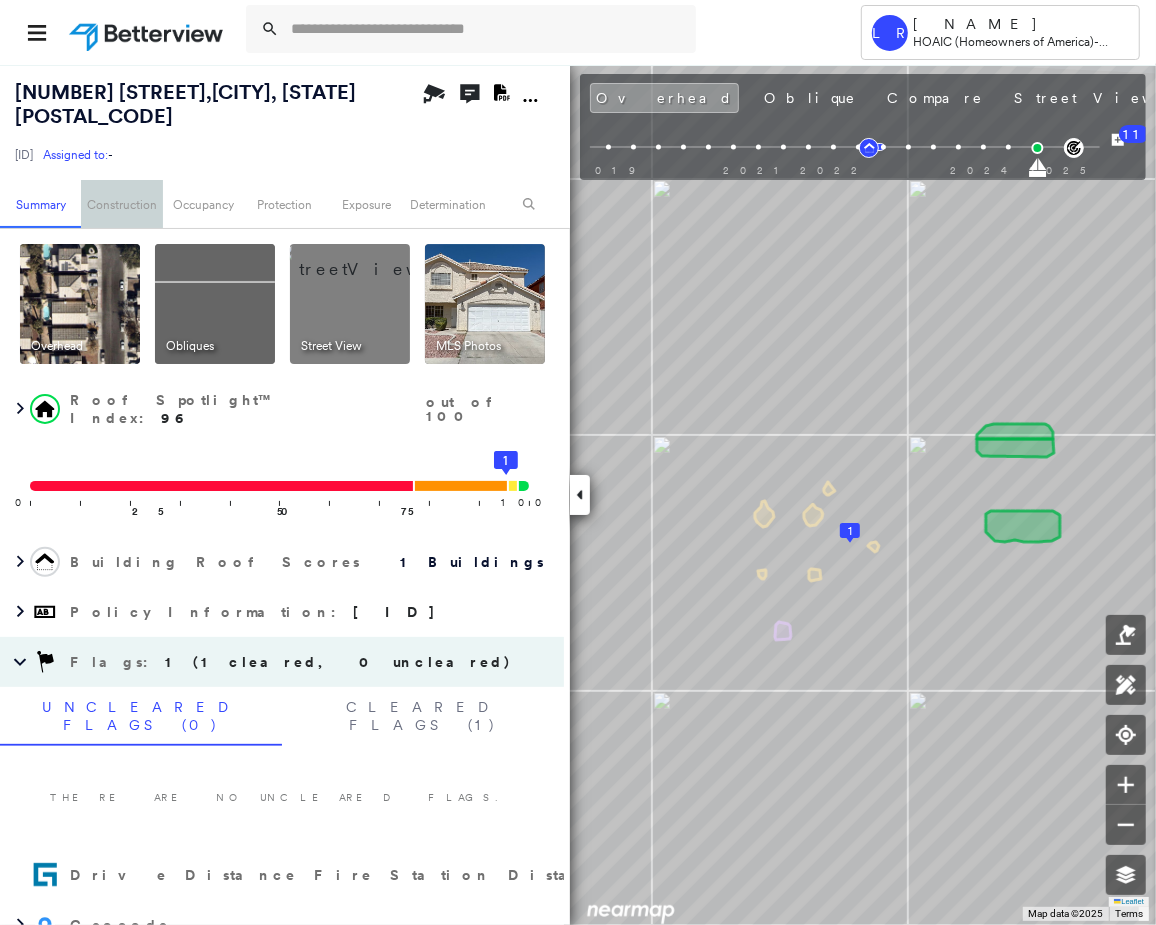 click on "Construction" at bounding box center (121, 204) 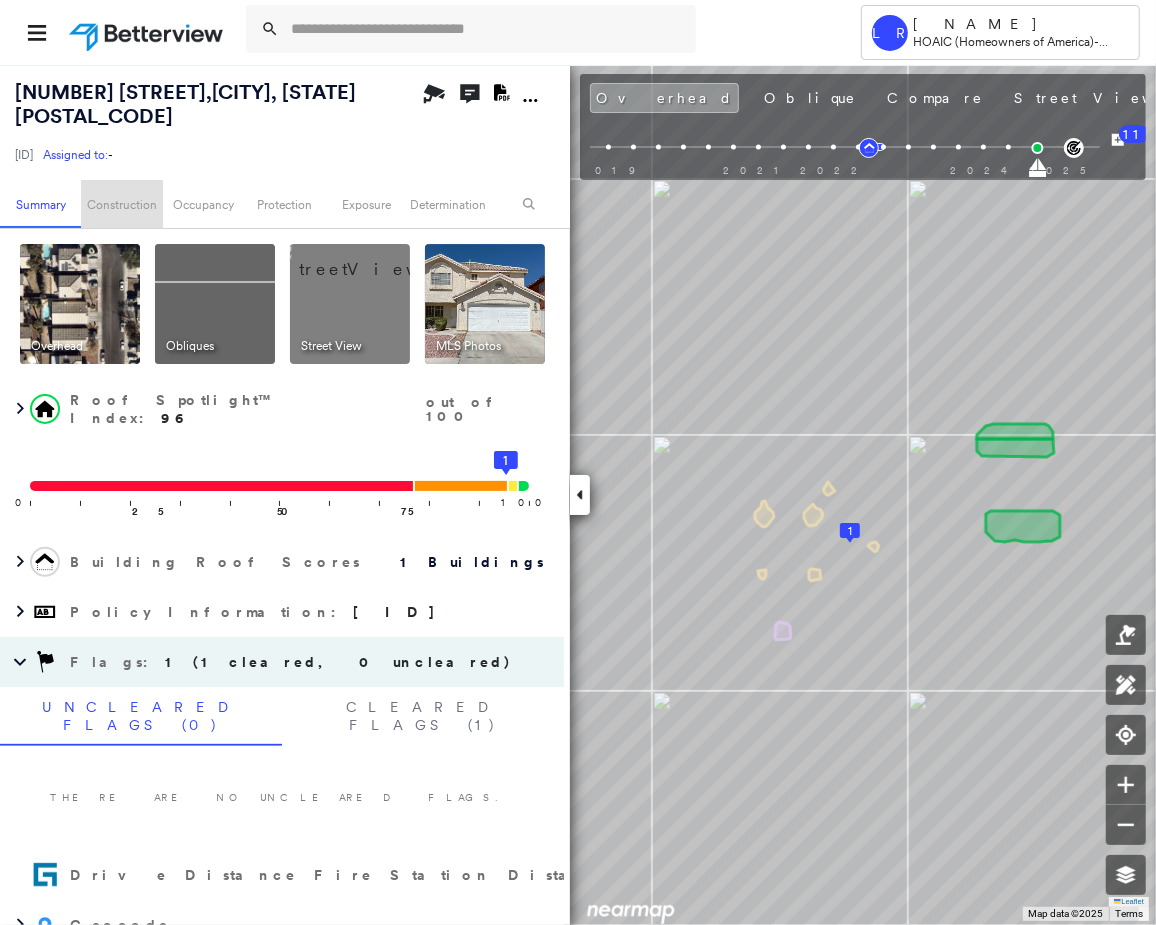 scroll, scrollTop: 714, scrollLeft: 0, axis: vertical 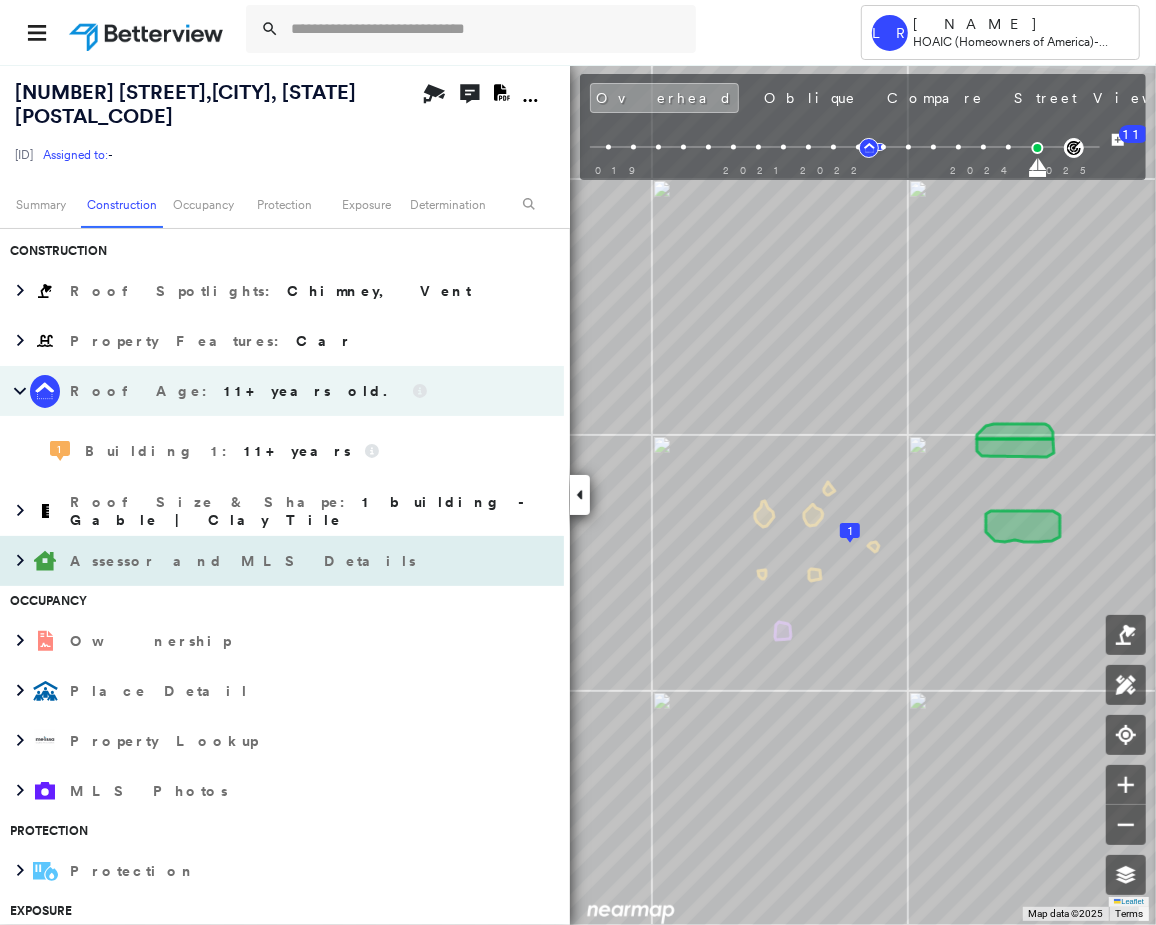click on "Assessor and MLS Details" at bounding box center (245, 561) 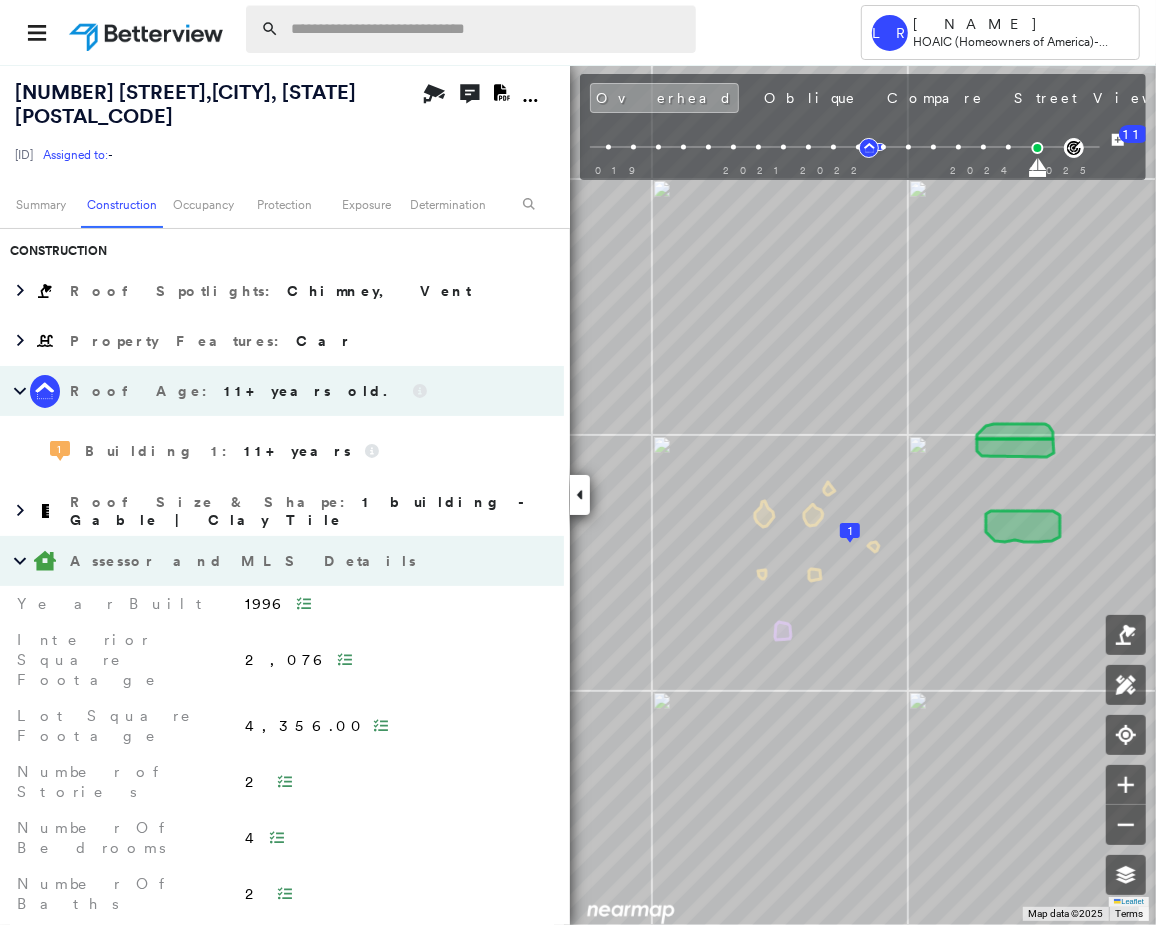 click at bounding box center (487, 29) 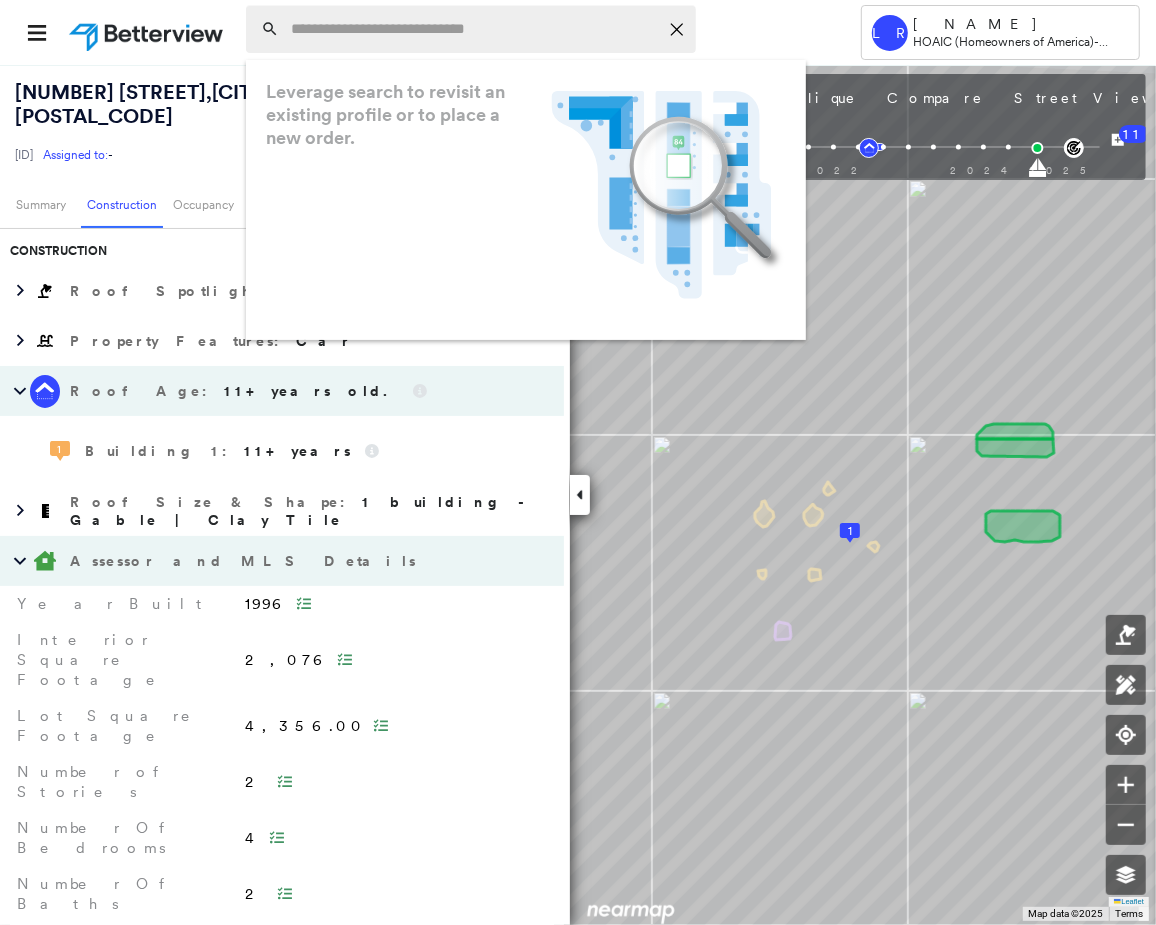 paste on "**********" 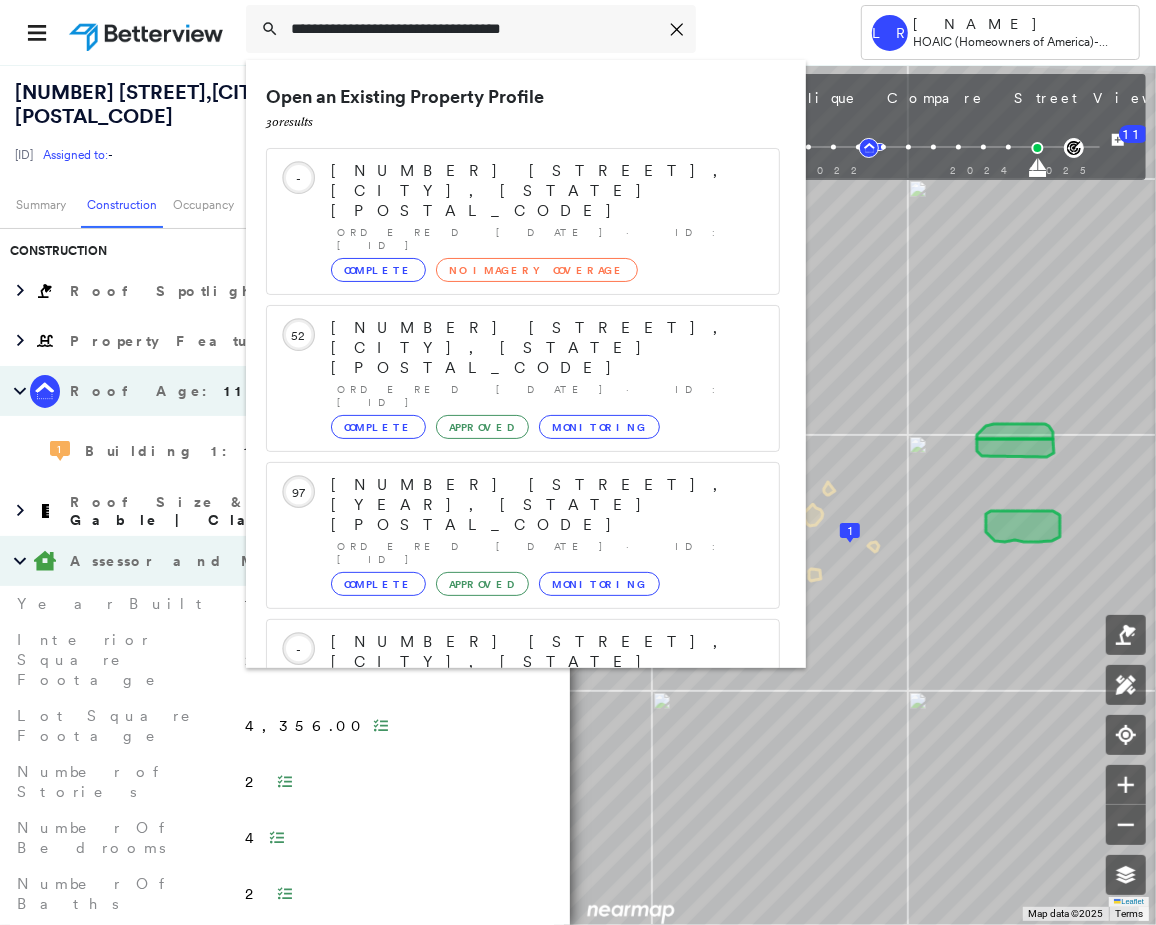 scroll, scrollTop: 212, scrollLeft: 0, axis: vertical 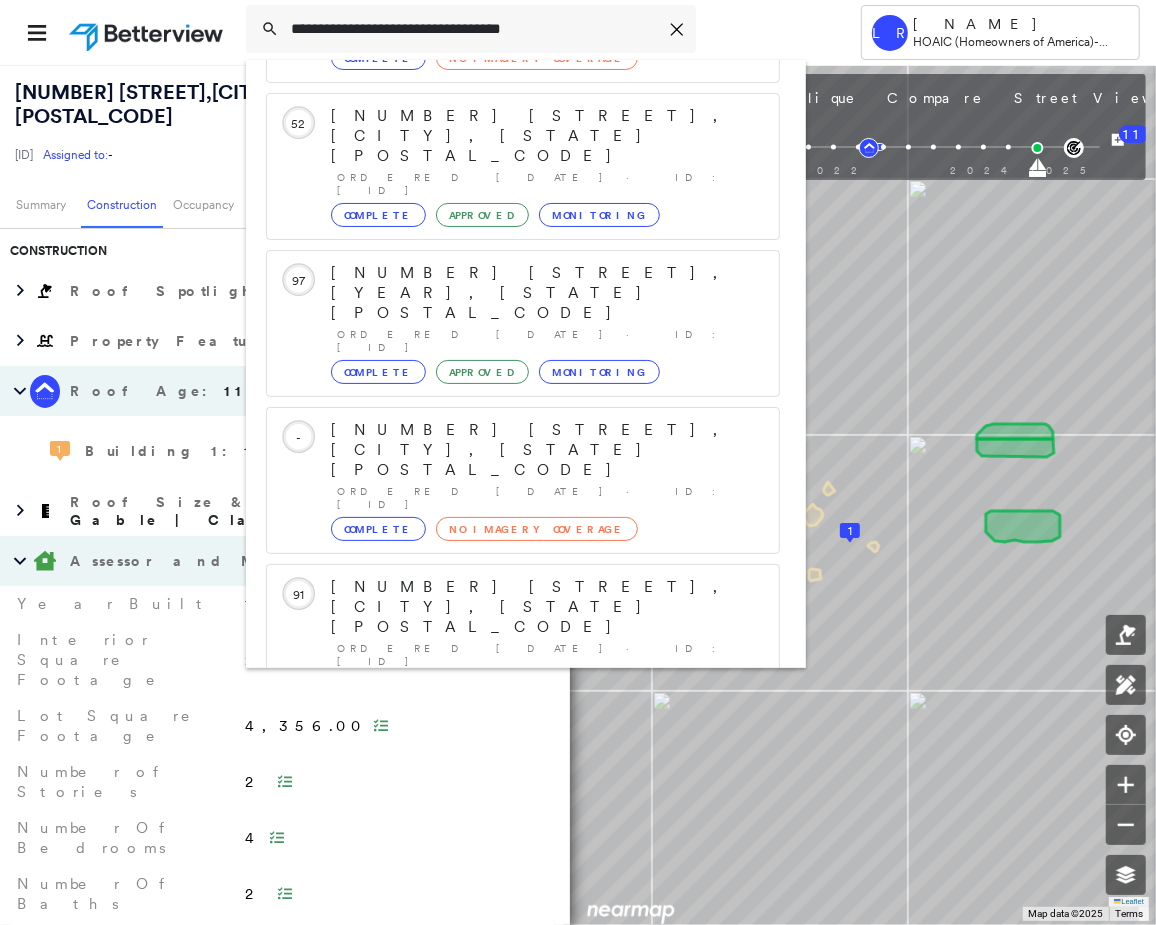 type on "**********" 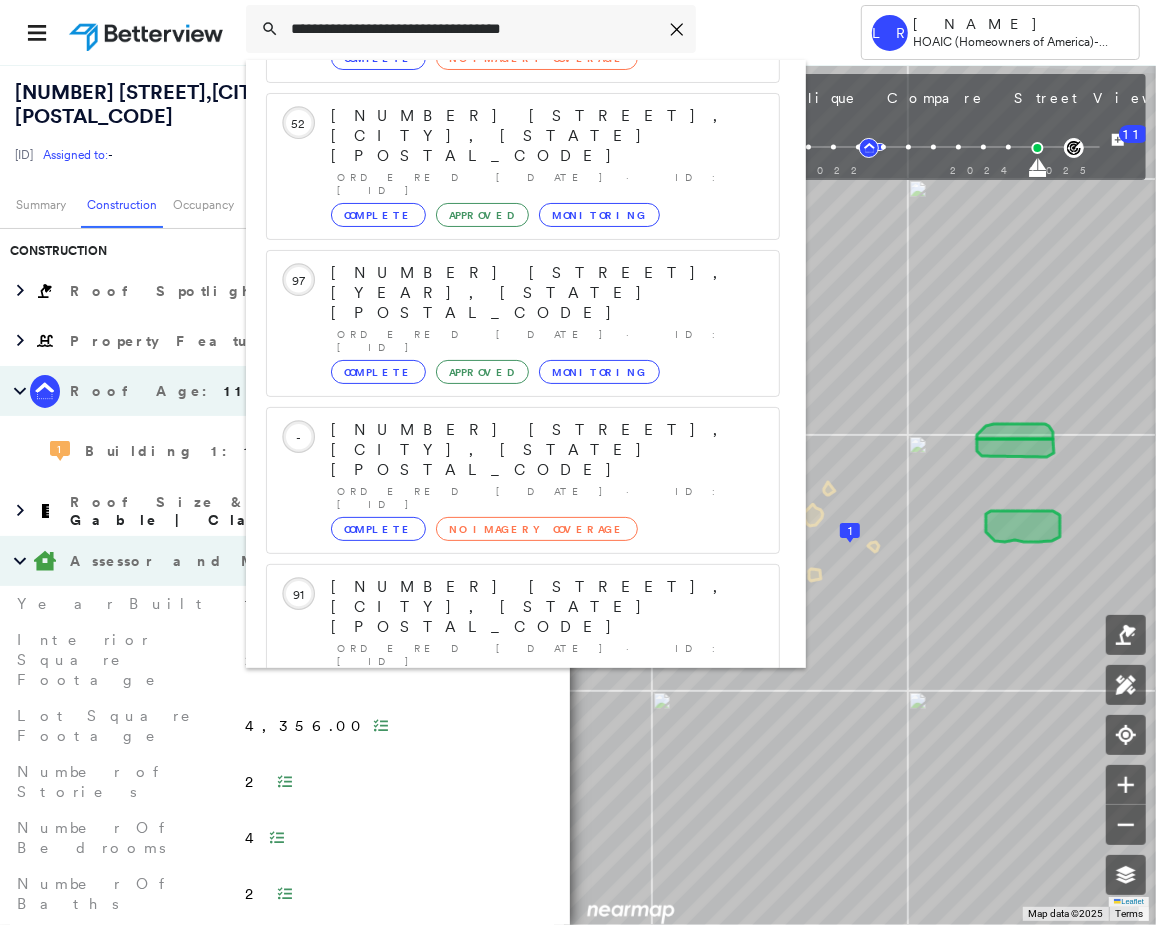 click on "[NUMBER] [STREET], [CITY], [STATE] [POSTAL_CODE]" at bounding box center (501, 899) 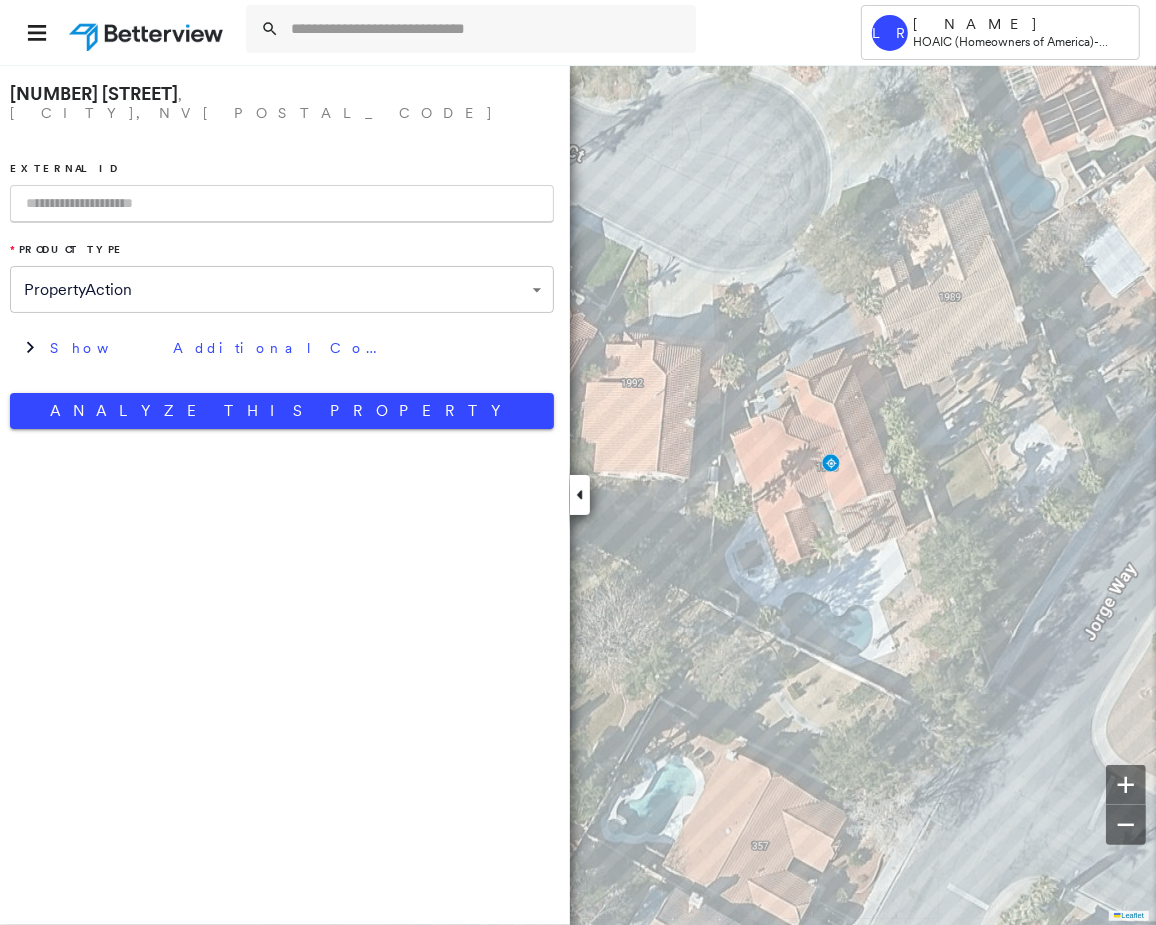 paste on "*********" 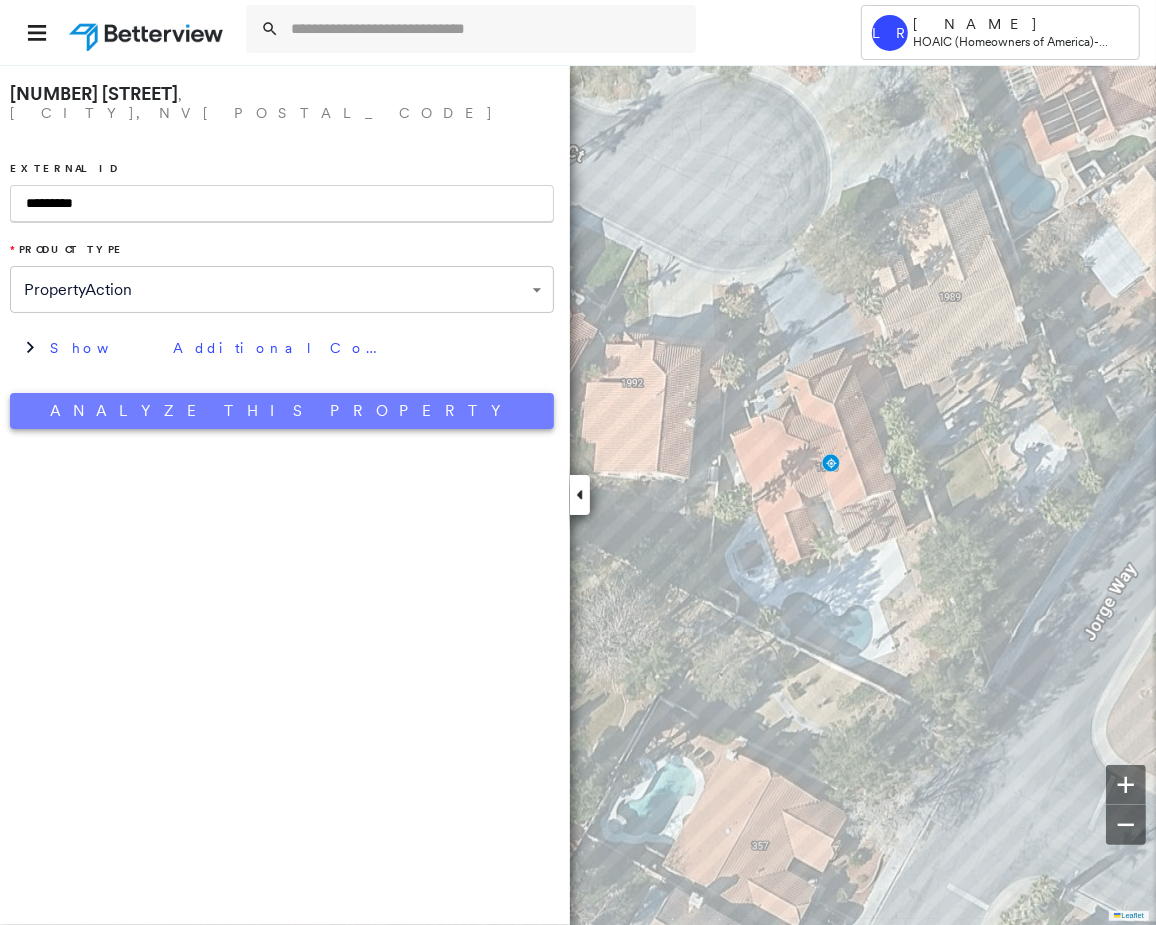 type on "*********" 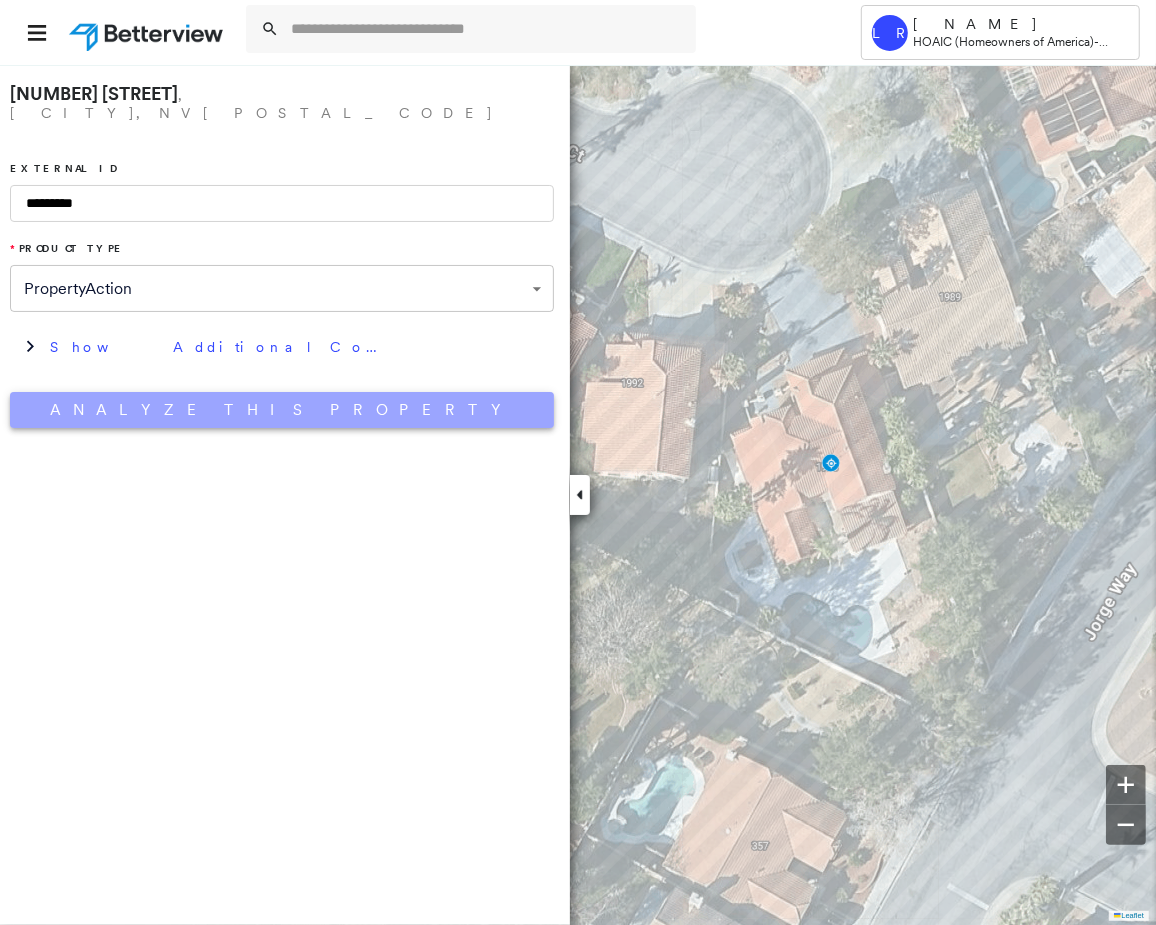 click on "Analyze This Property" at bounding box center [282, 410] 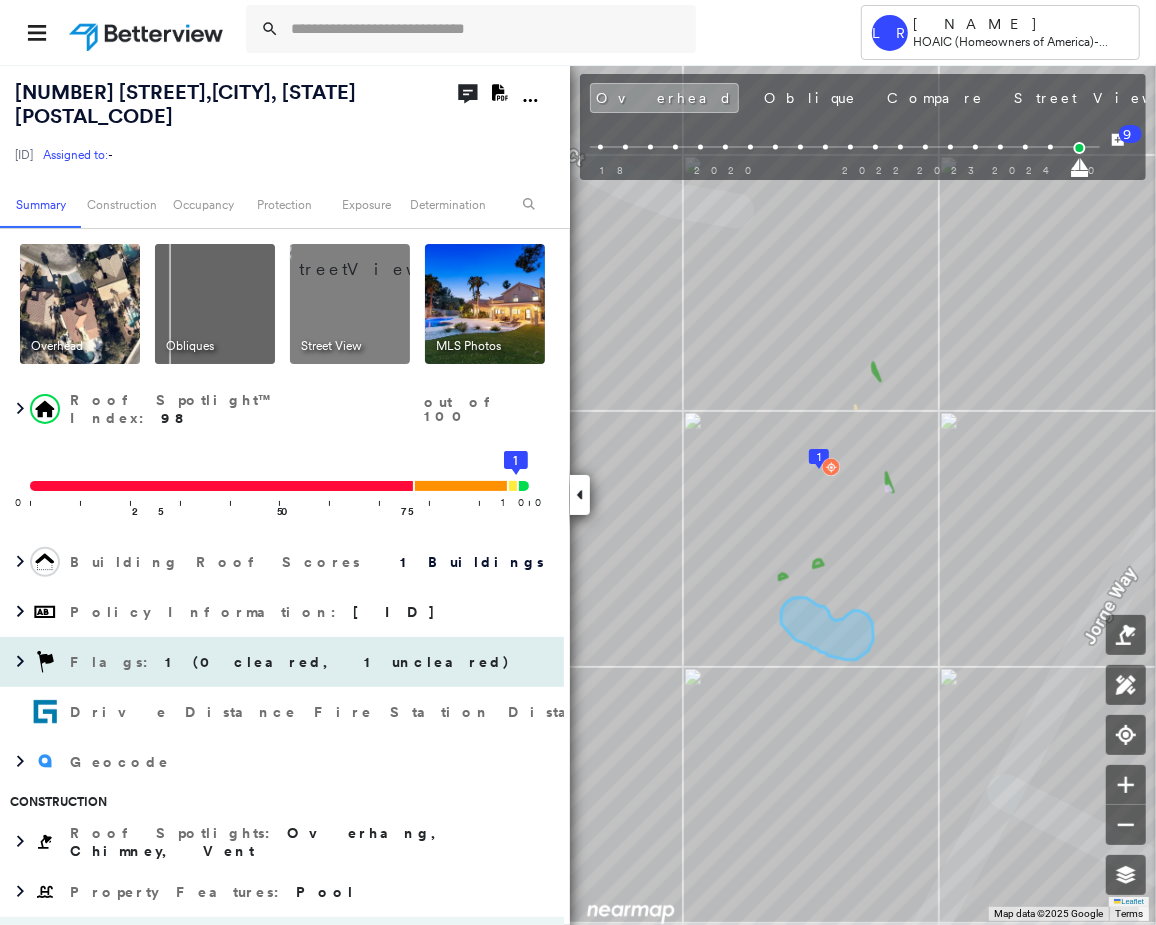 click on "1 (0 cleared, 1 uncleared)" at bounding box center (338, 662) 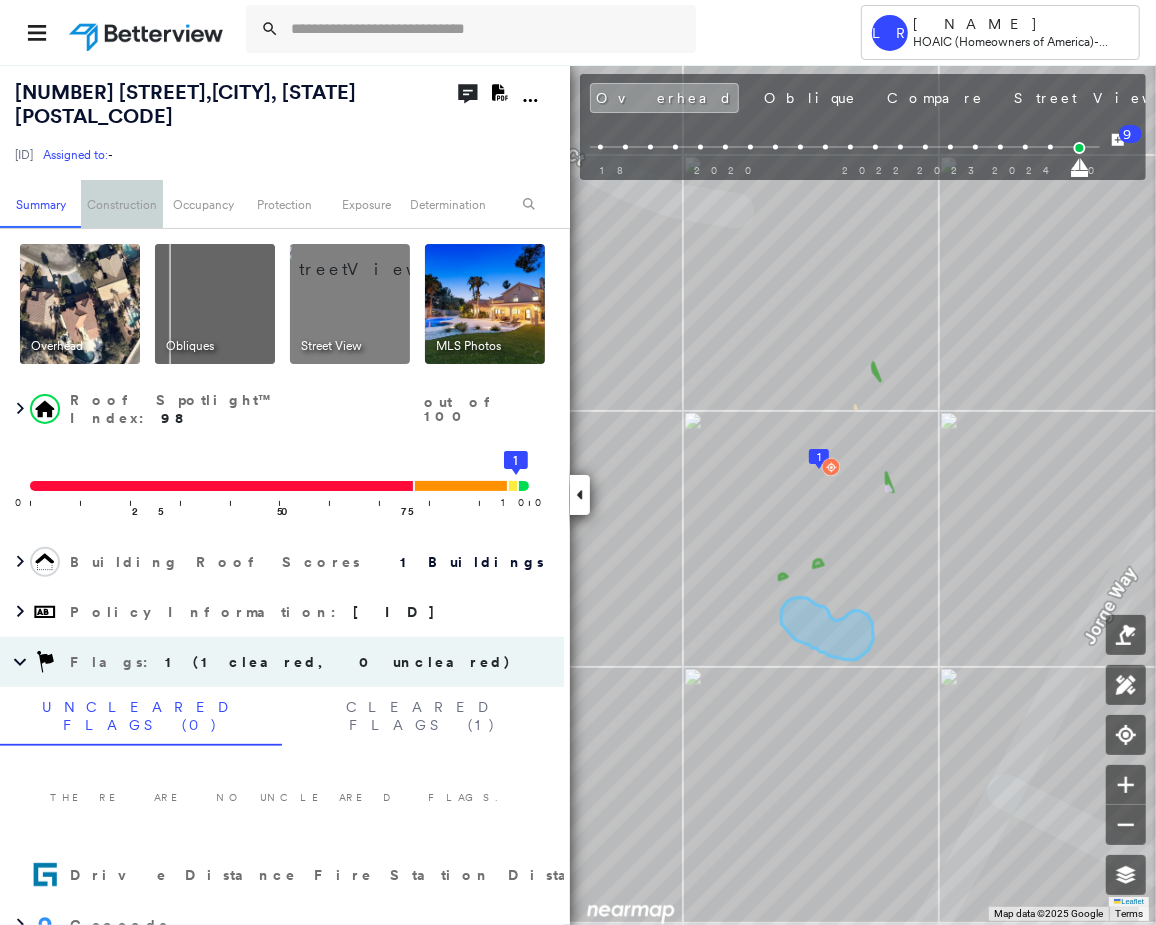 click on "Construction" at bounding box center [121, 204] 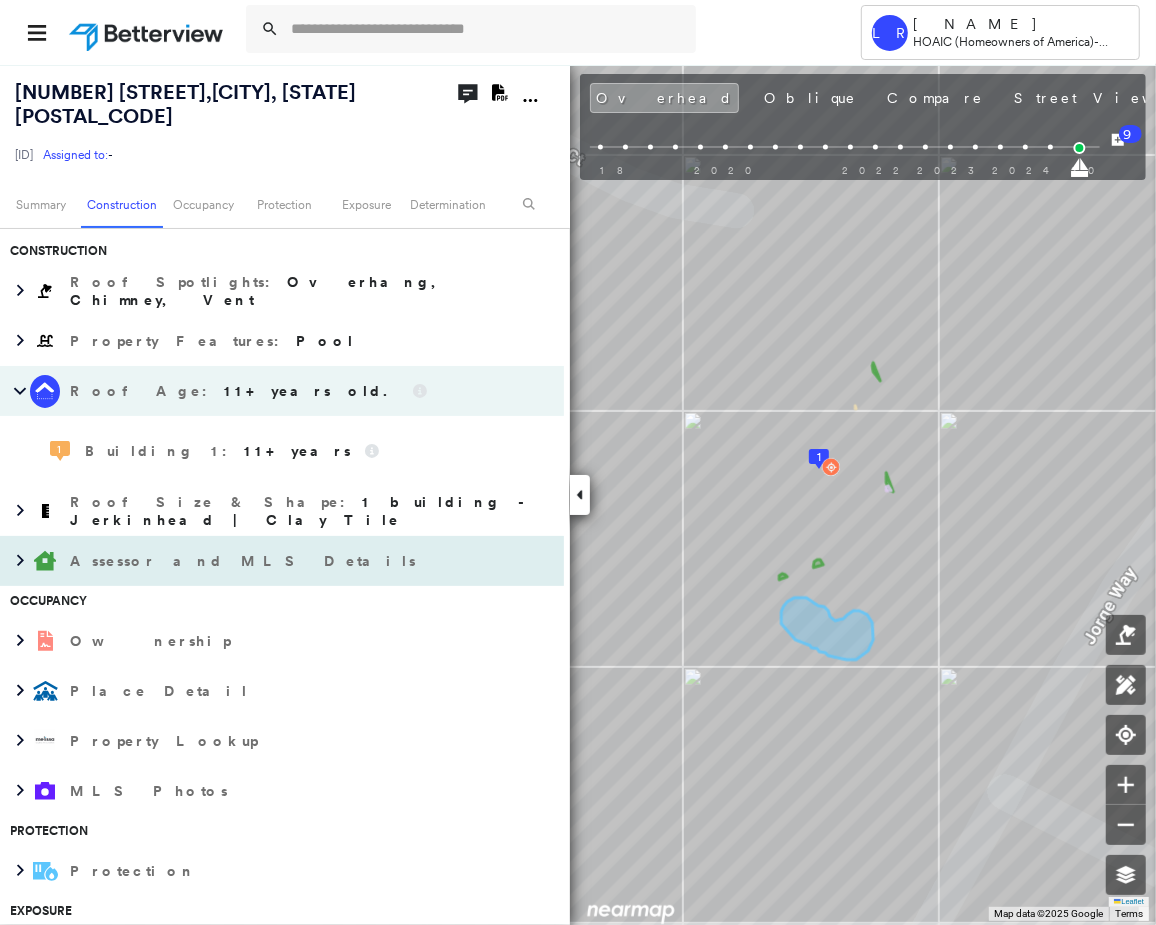 click on "Assessor and MLS Details" at bounding box center (245, 561) 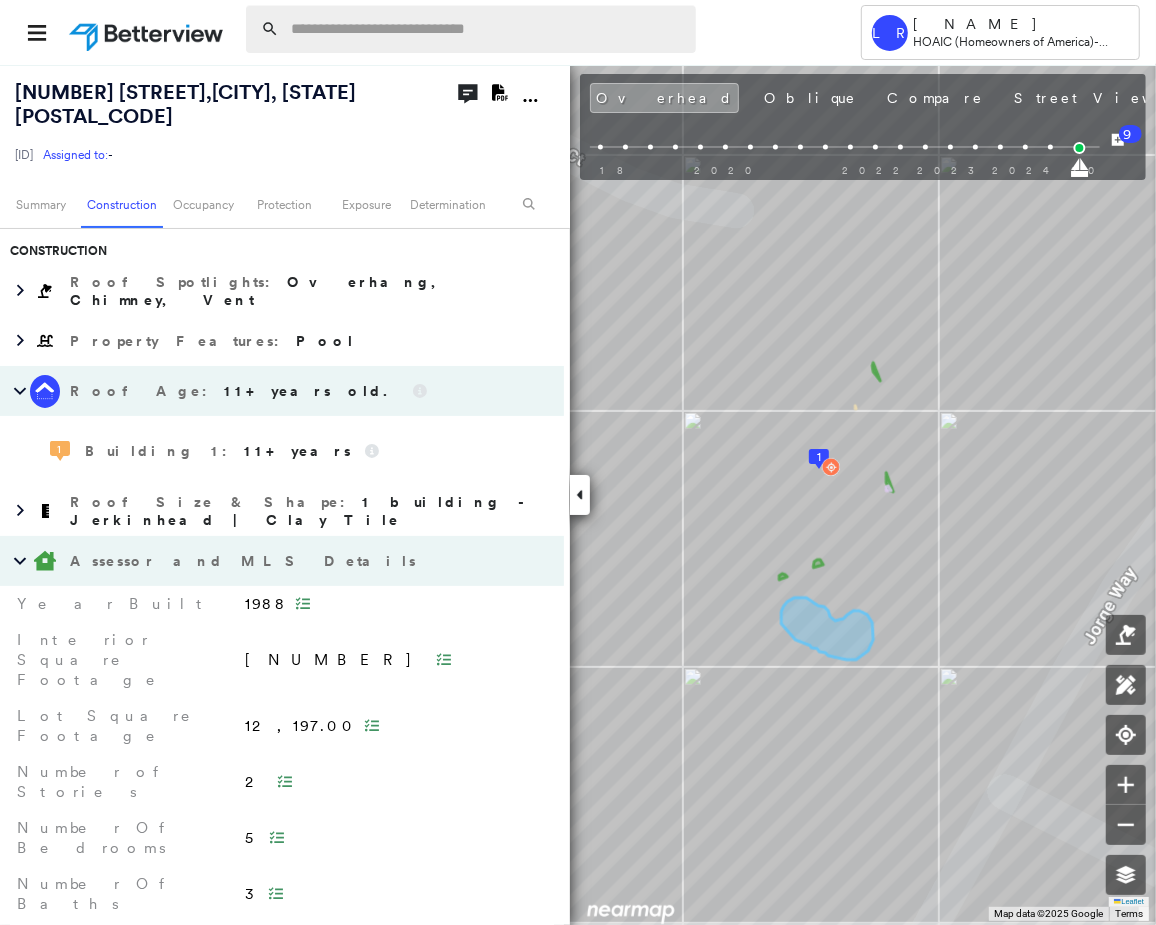 click at bounding box center [487, 29] 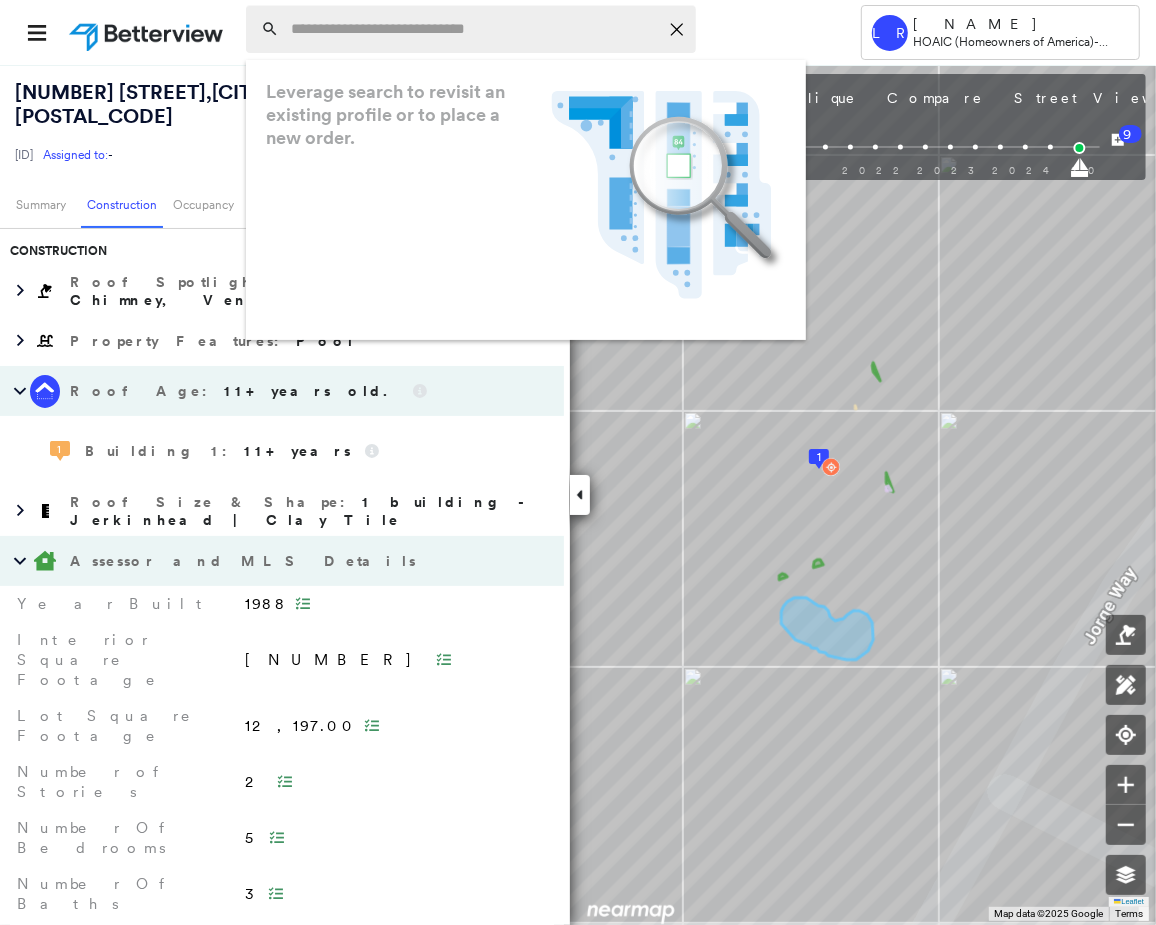 paste on "**********" 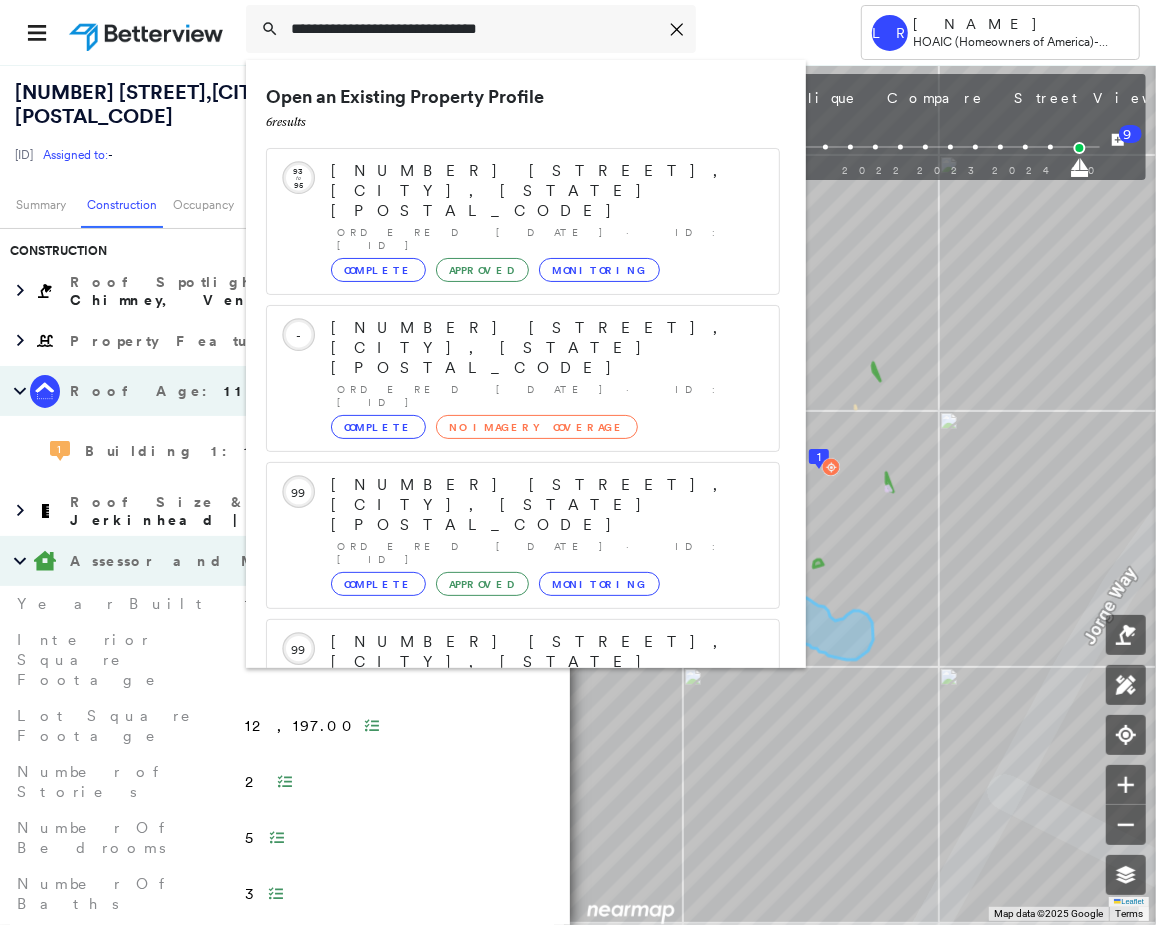 type on "**********" 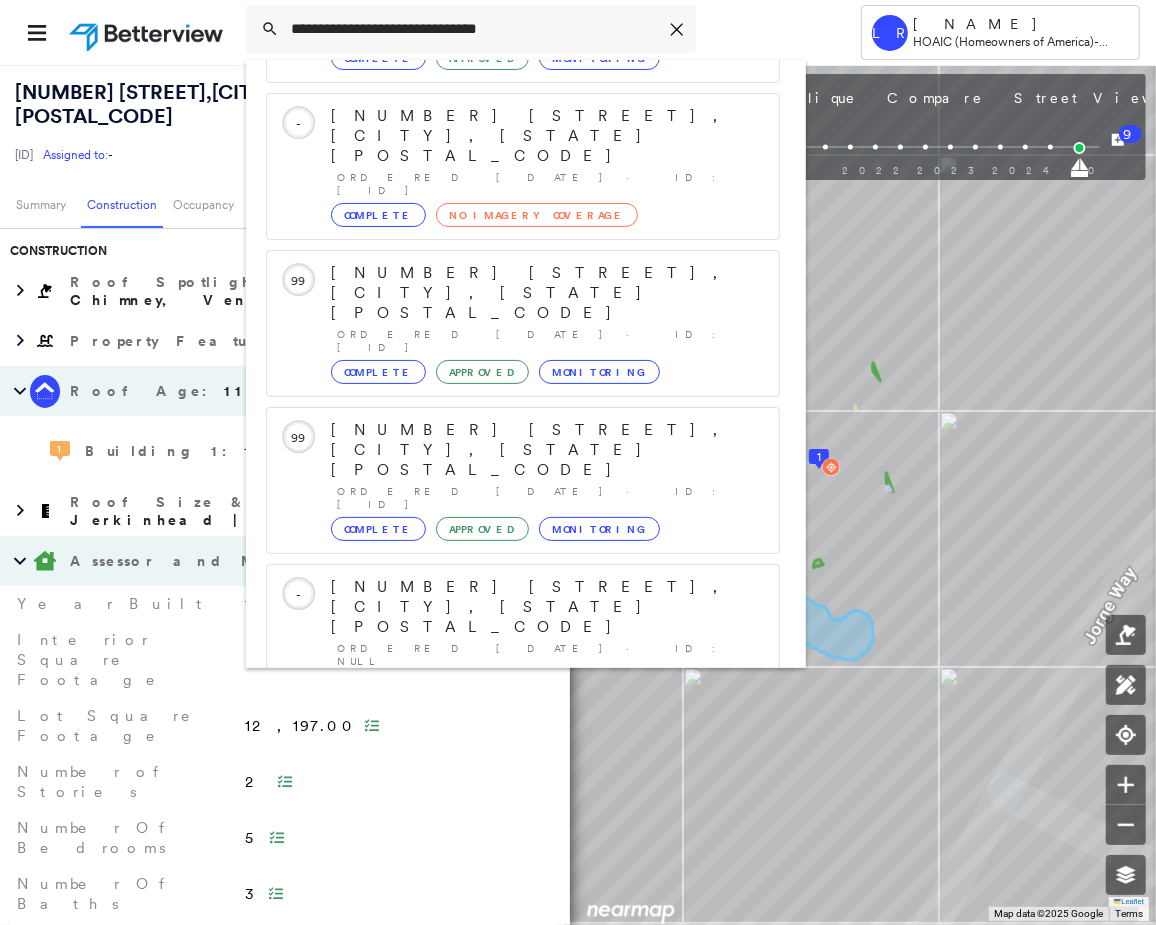 click on "[NUMBER] [STREET], [CITY], [STATE] [POSTAL_CODE]" at bounding box center (501, 899) 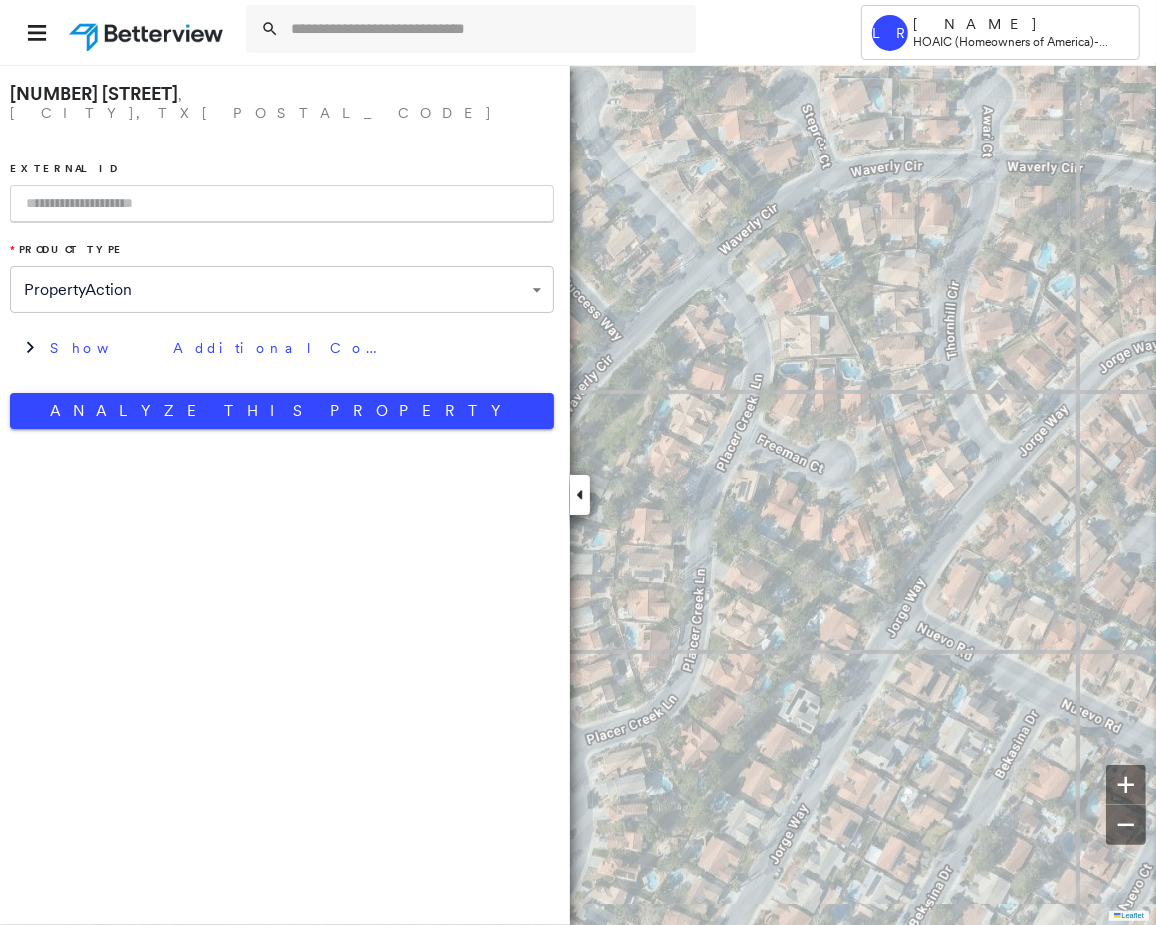 paste on "*********" 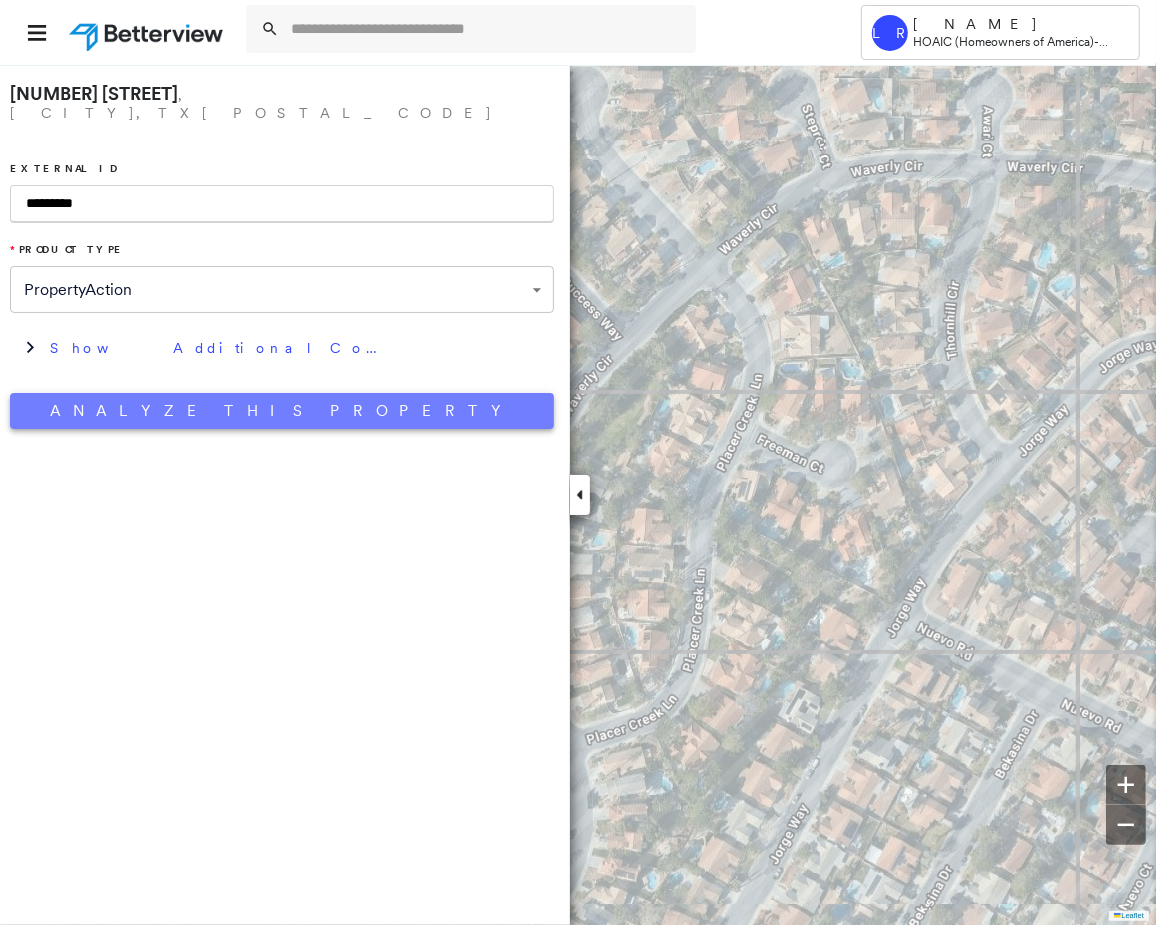 type on "*********" 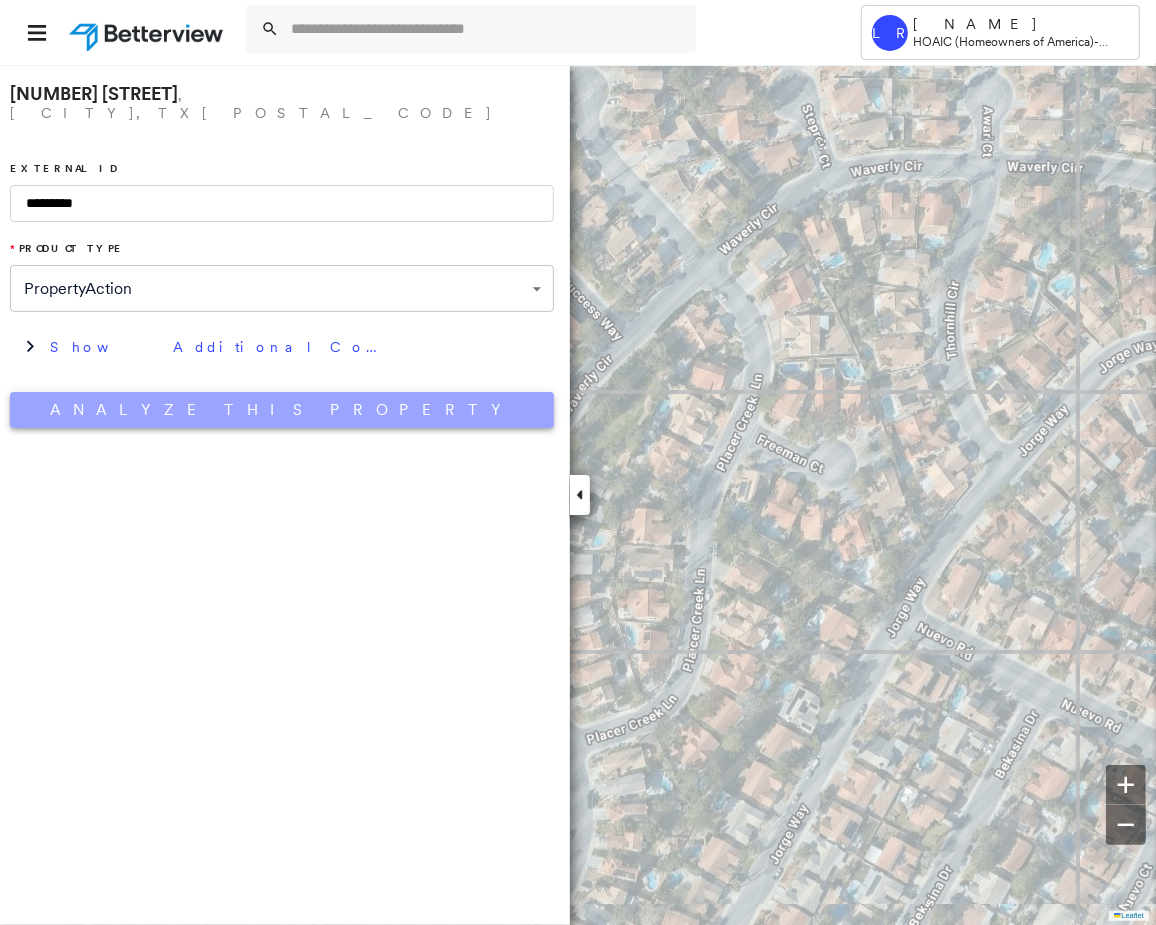 click on "Analyze This Property" at bounding box center (282, 410) 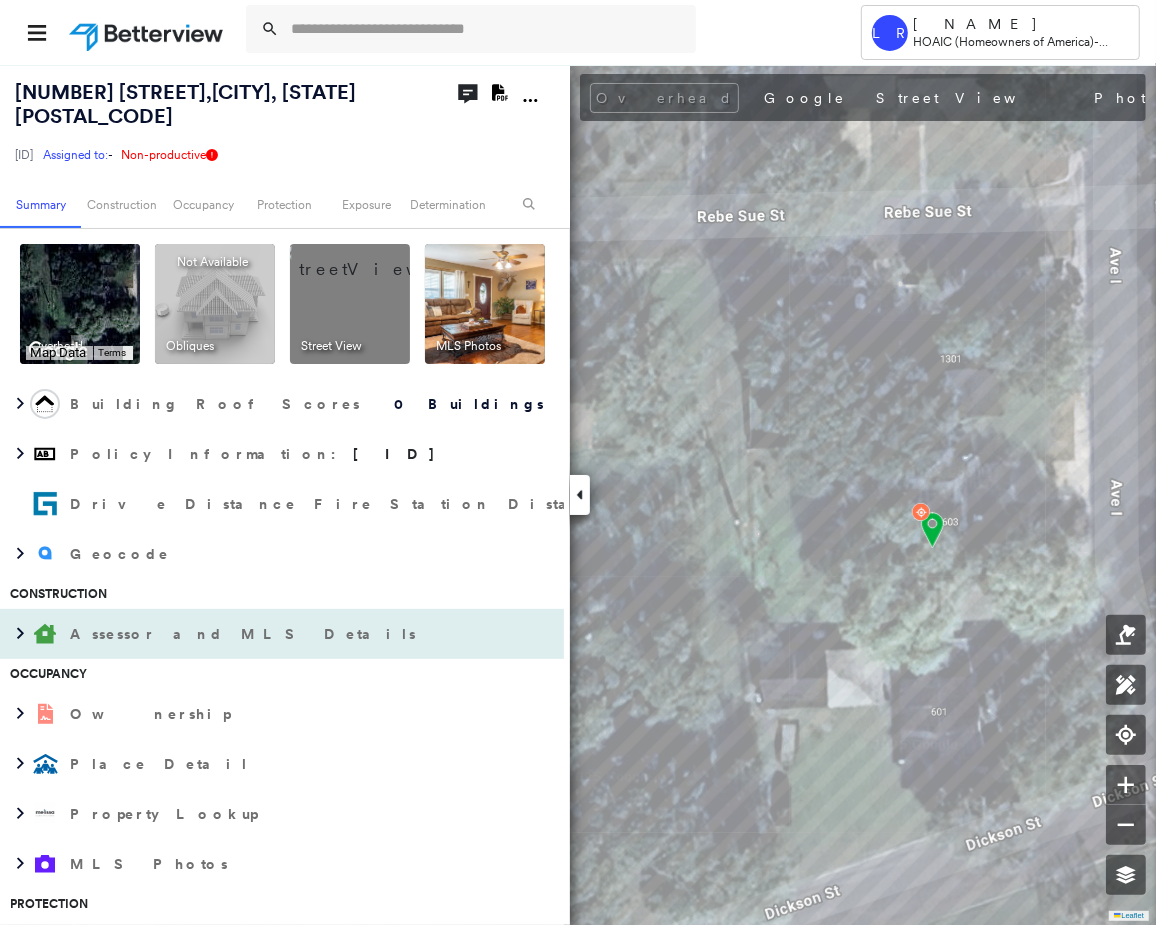 click on "Assessor and MLS Details" at bounding box center (245, 634) 